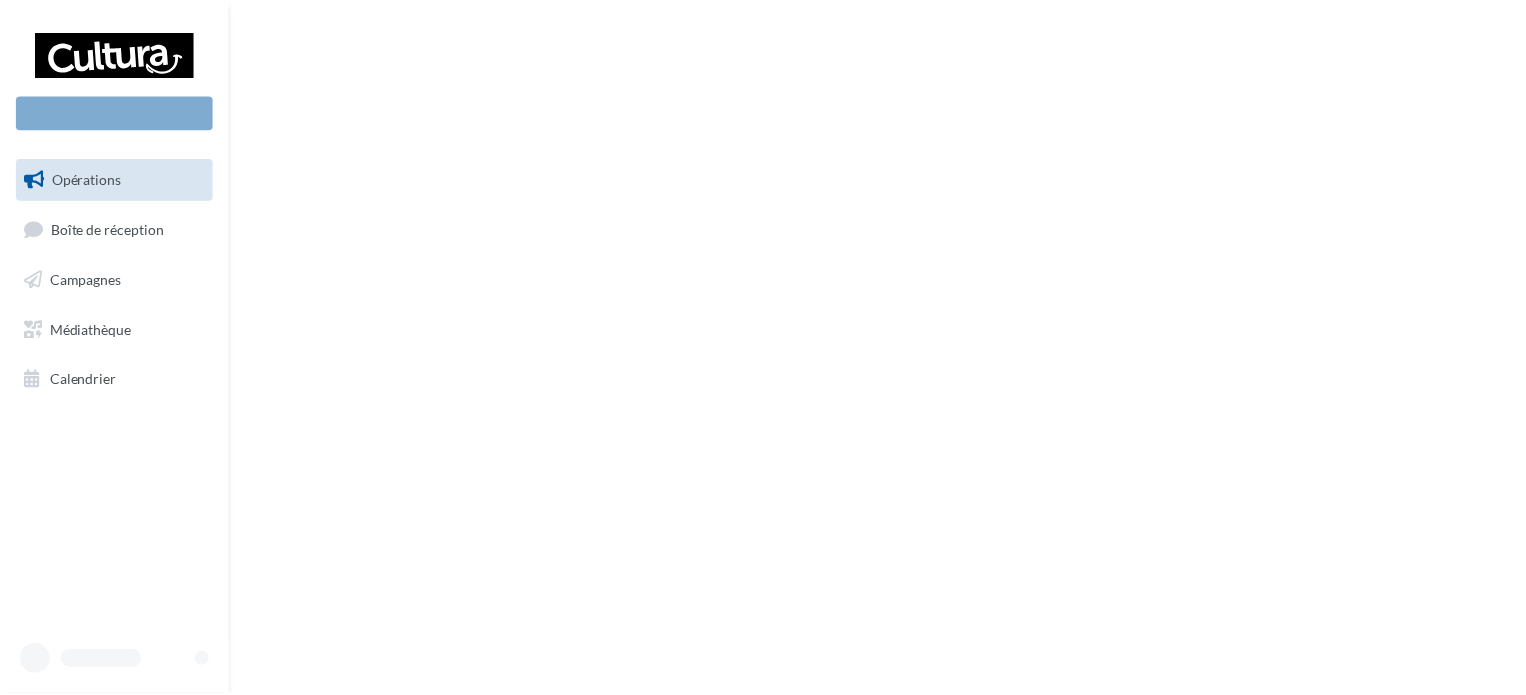 scroll, scrollTop: 0, scrollLeft: 0, axis: both 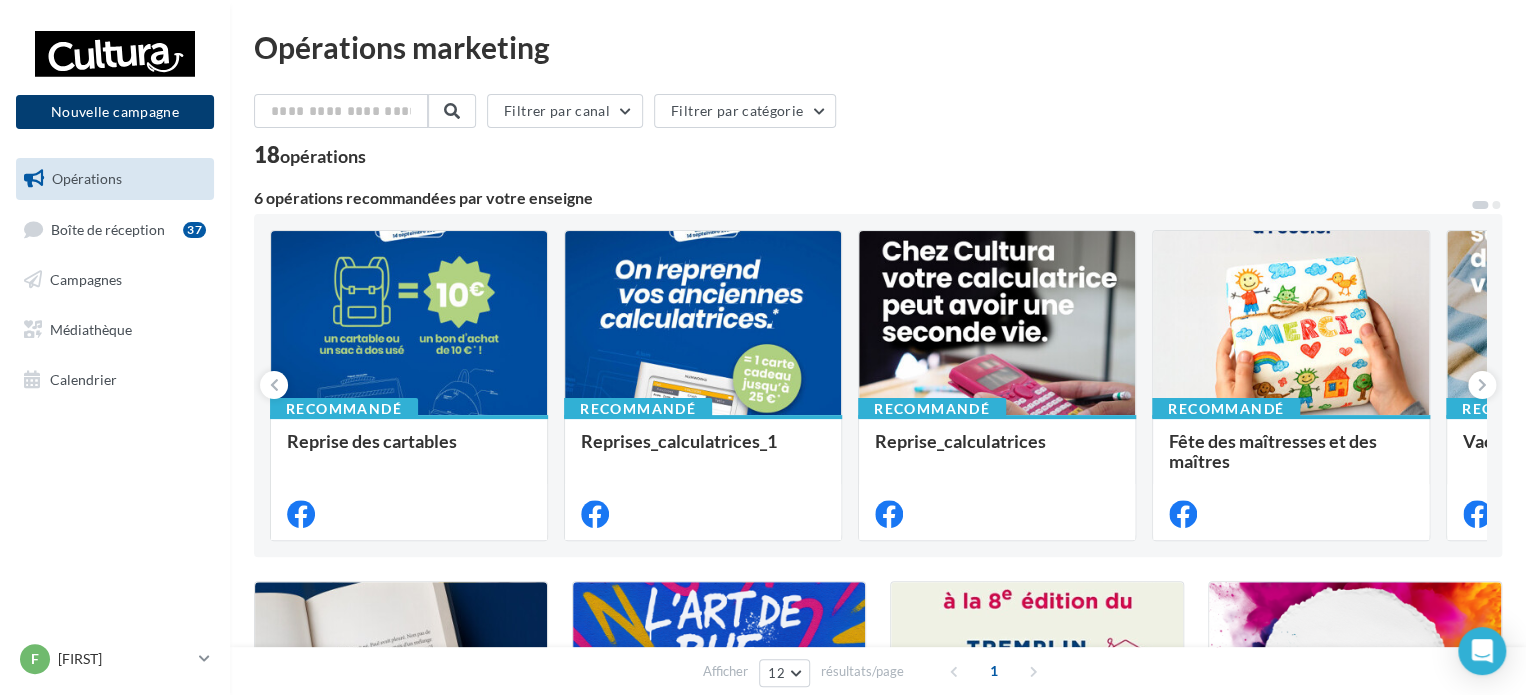 click on "Nouvelle campagne" at bounding box center (115, 112) 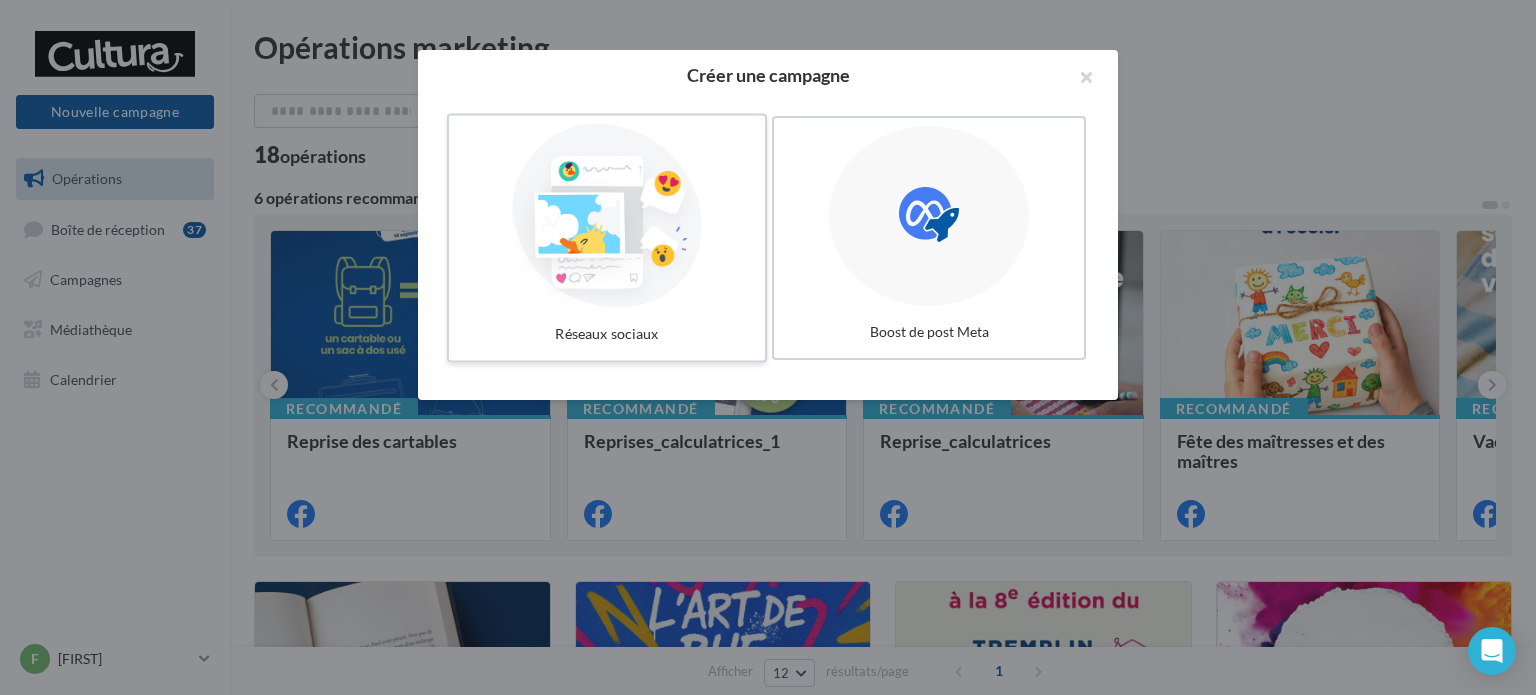 click at bounding box center (607, 216) 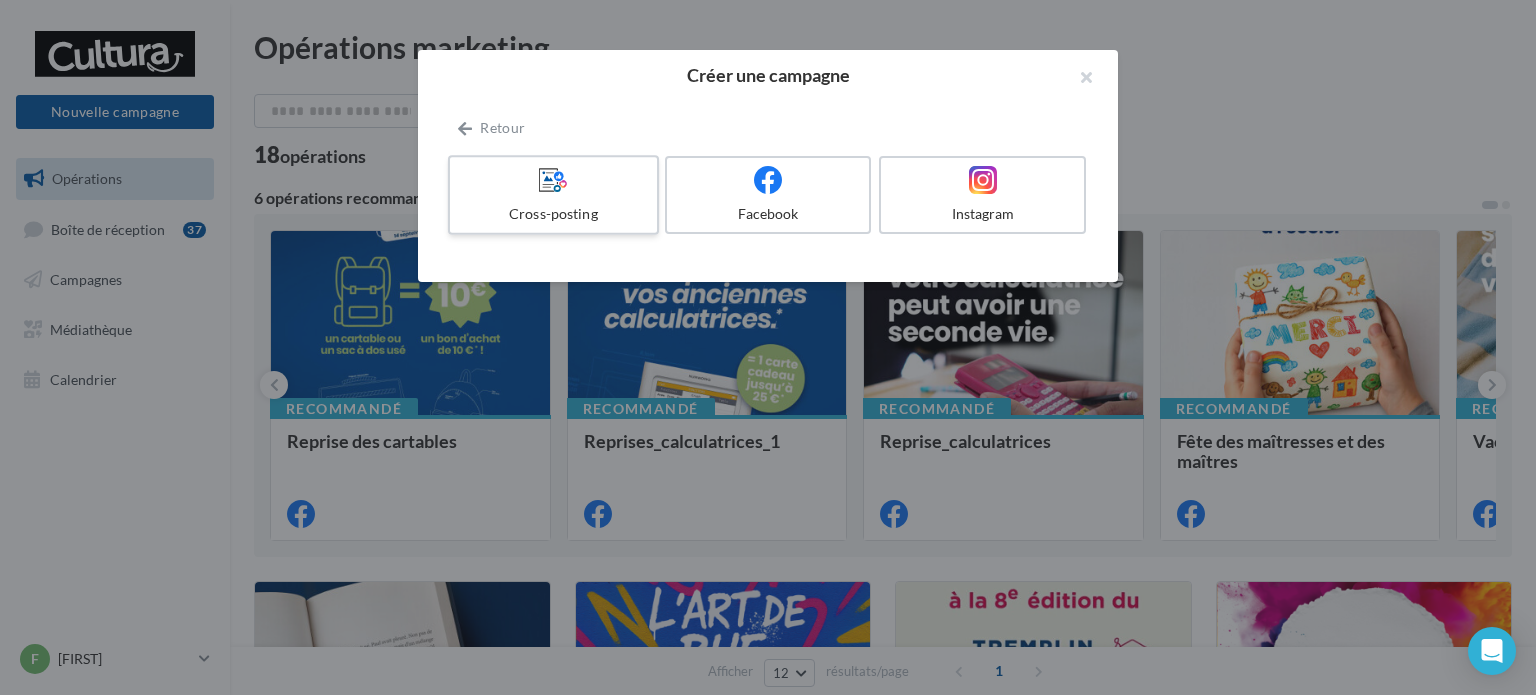 click at bounding box center (553, 180) 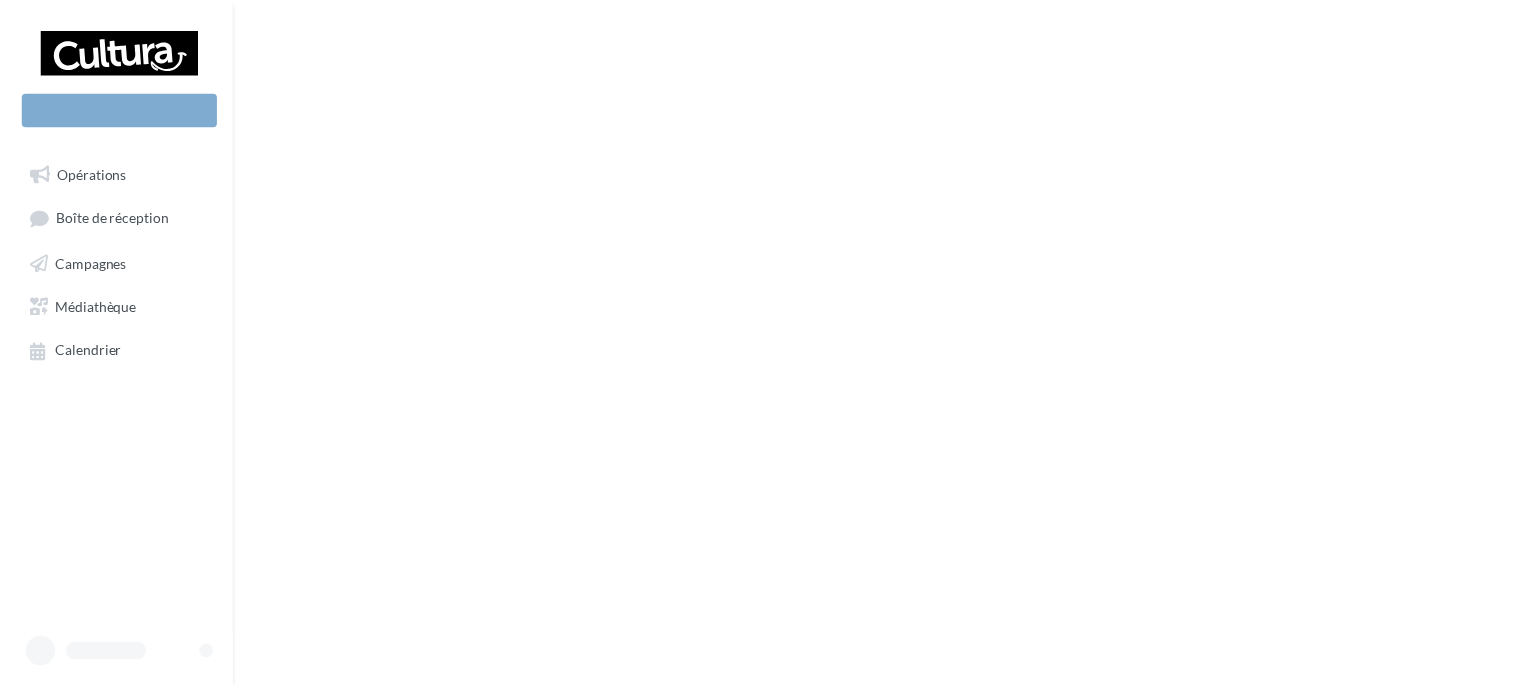 scroll, scrollTop: 0, scrollLeft: 0, axis: both 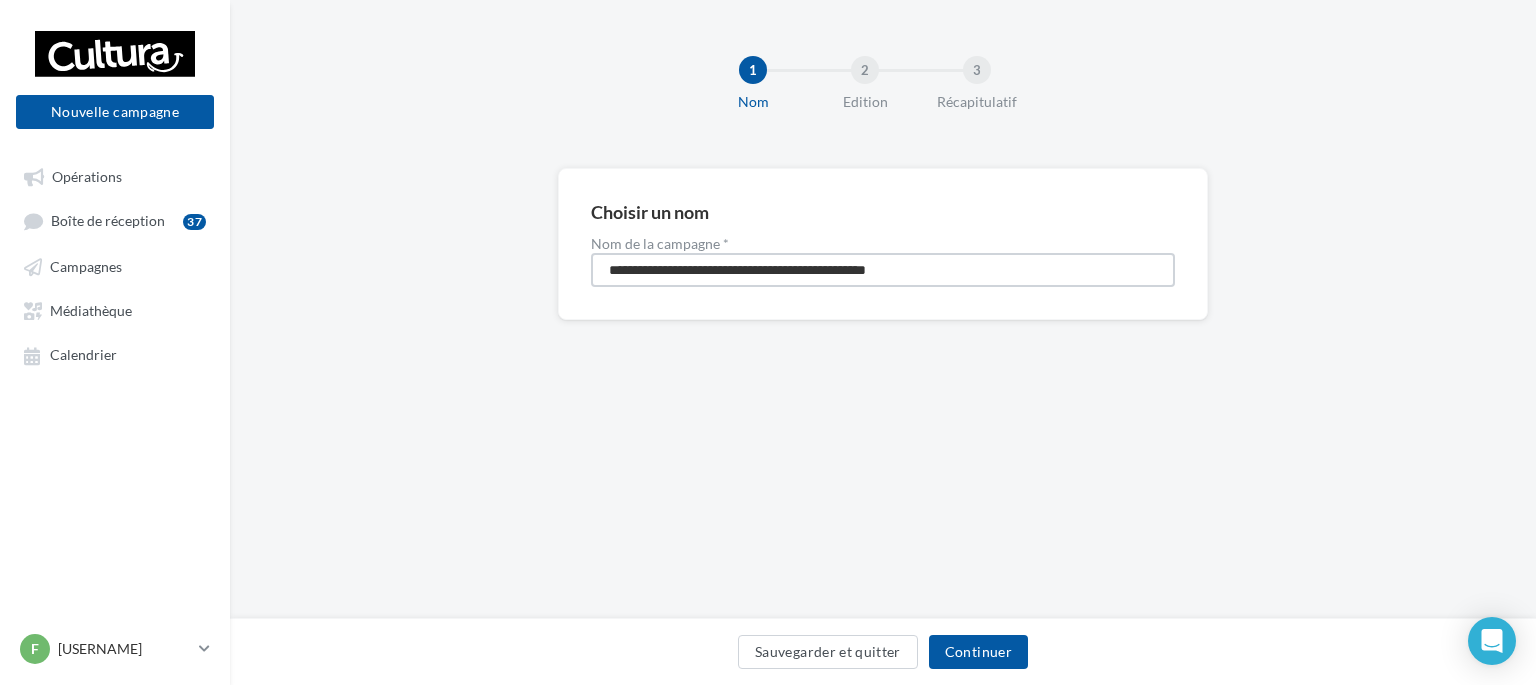 click on "**********" at bounding box center (883, 270) 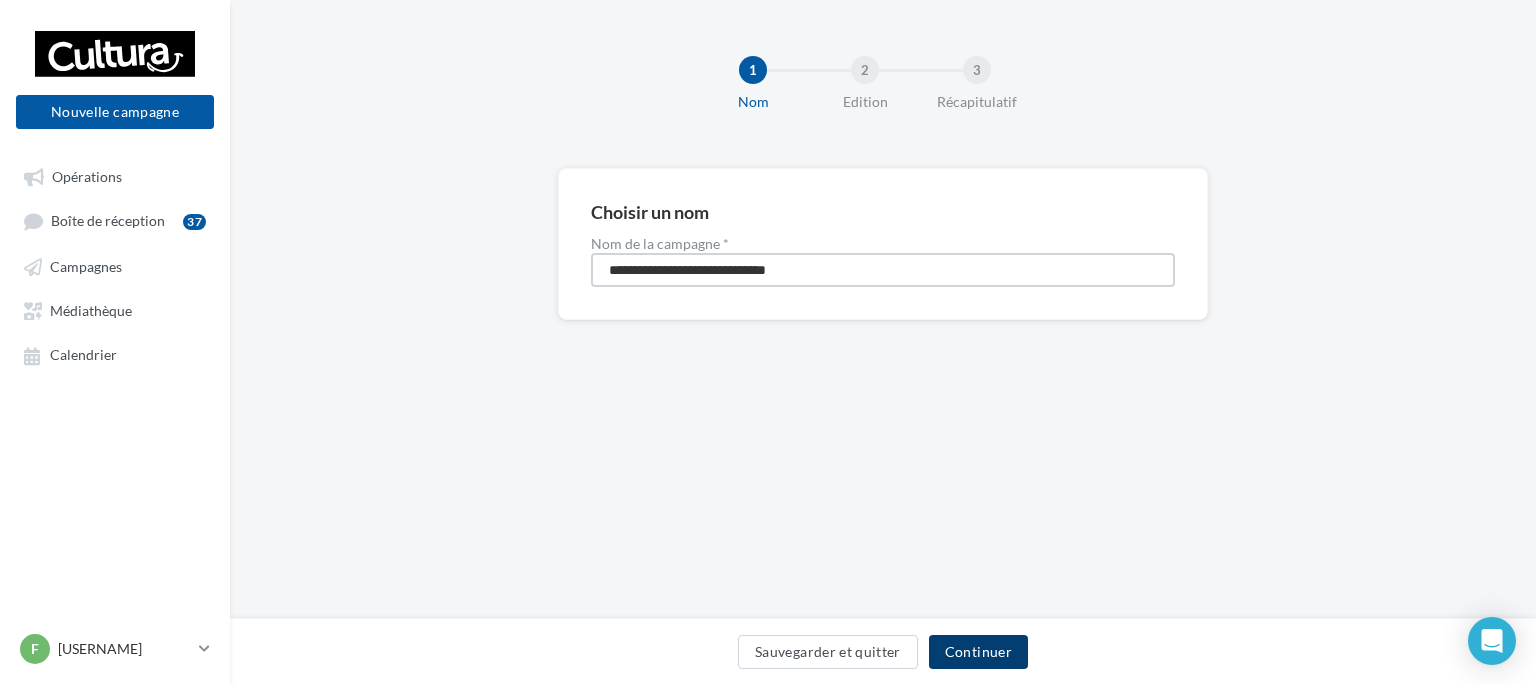 type on "**********" 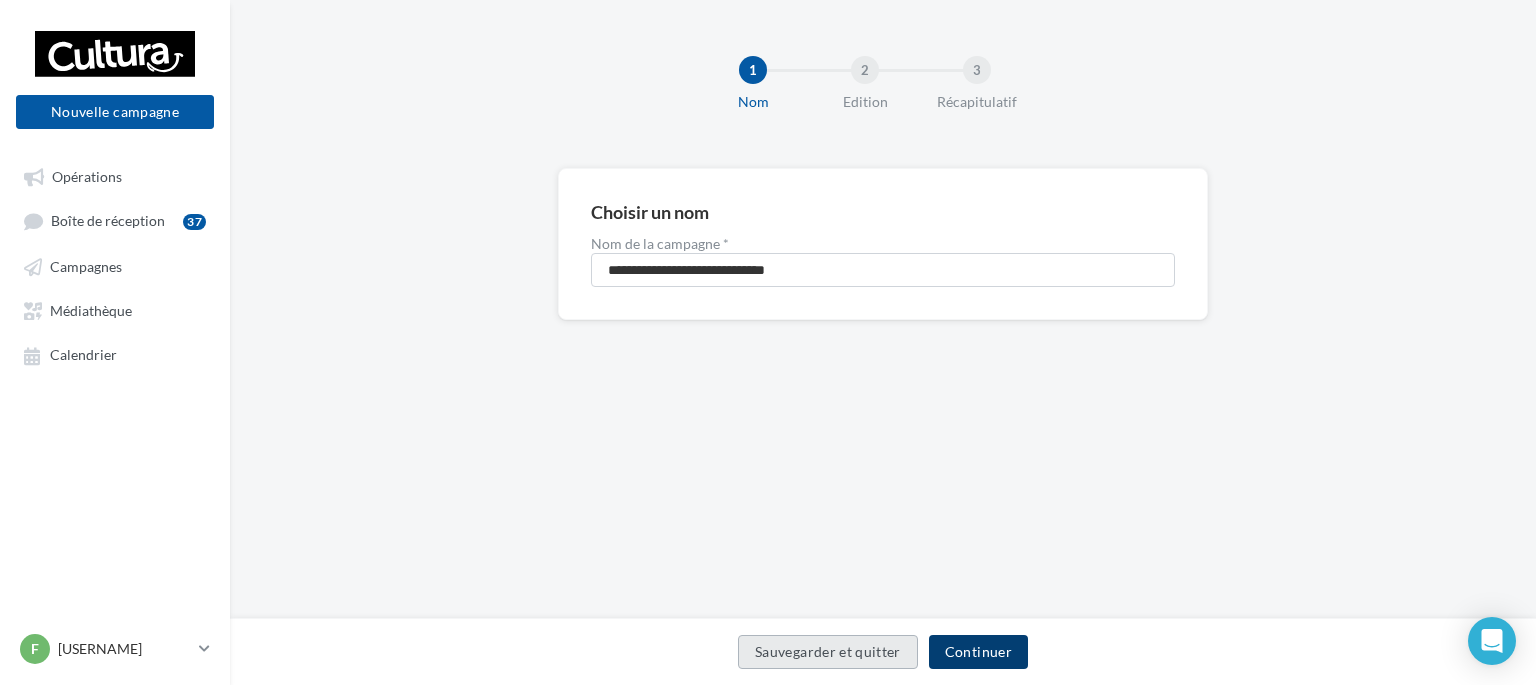 click on "Continuer" at bounding box center (978, 652) 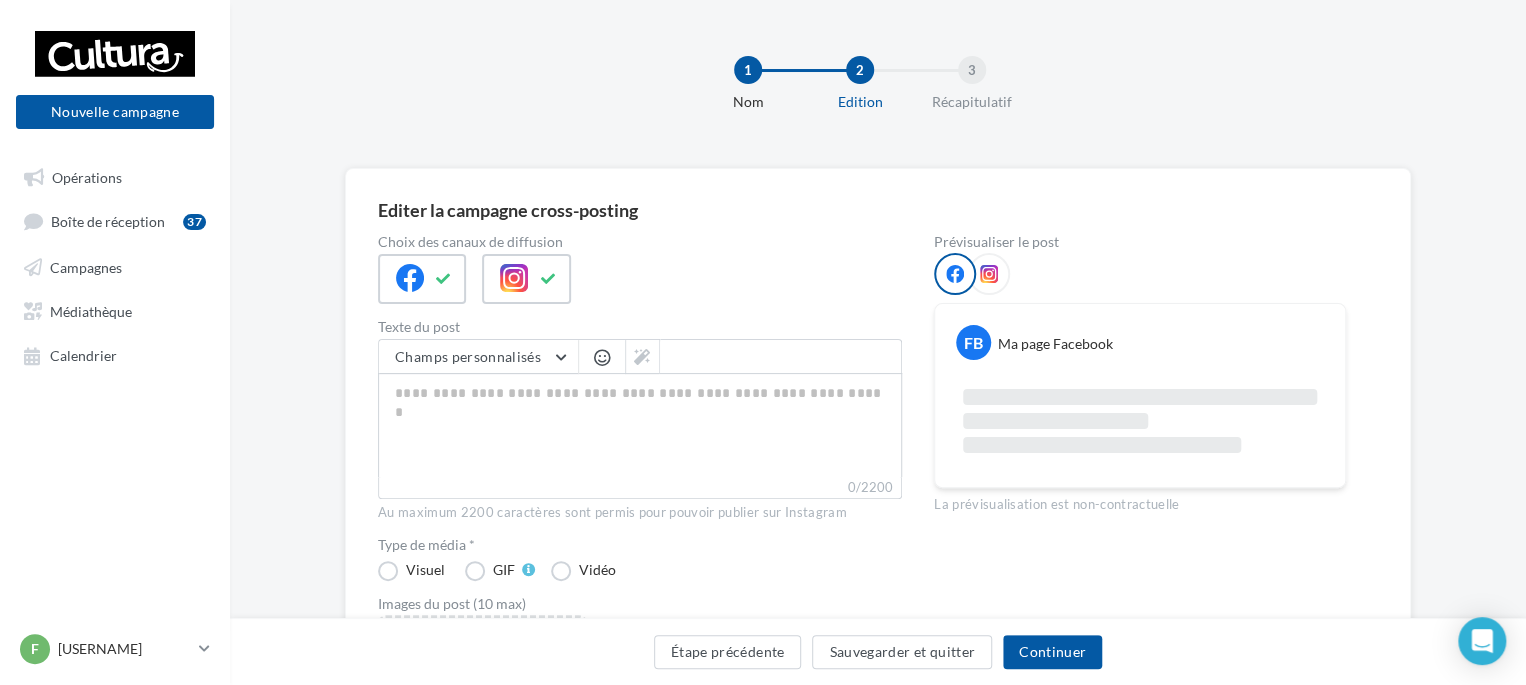 scroll, scrollTop: 200, scrollLeft: 0, axis: vertical 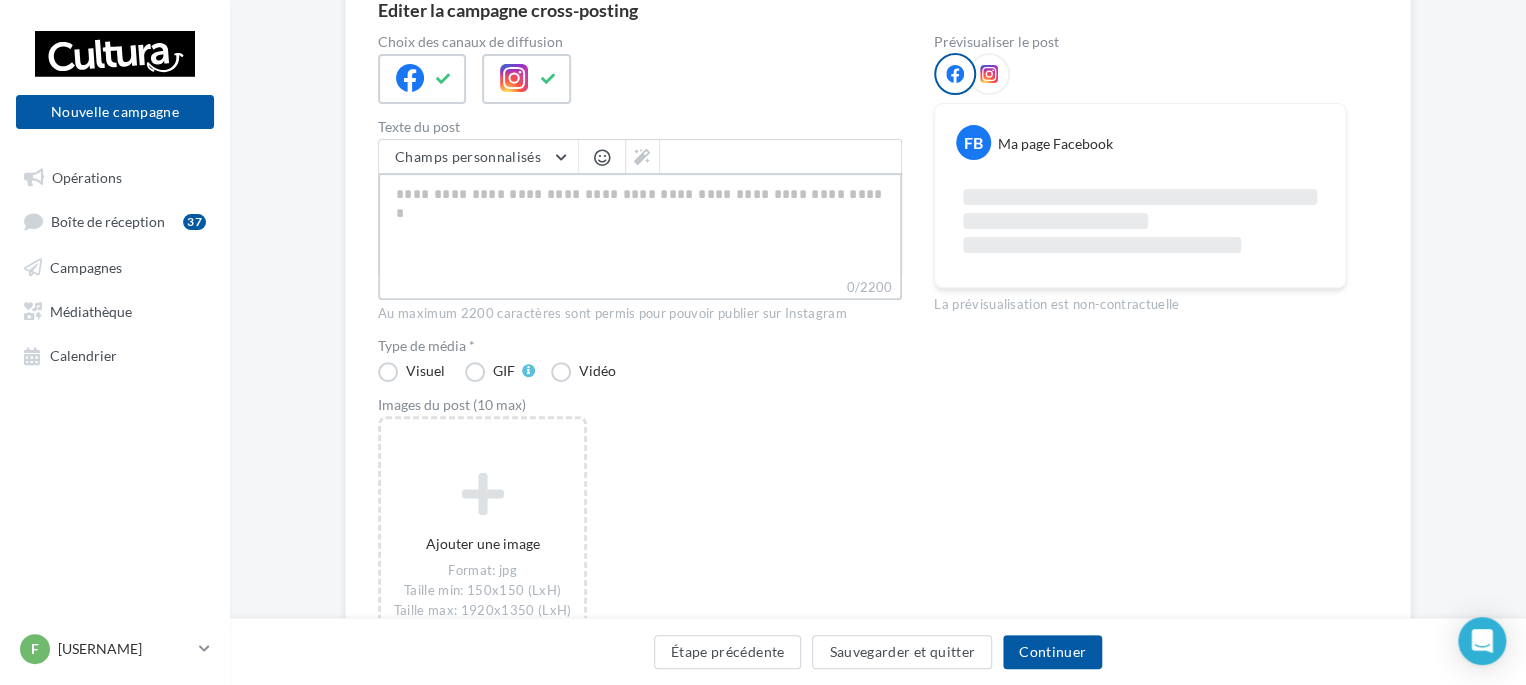 click on "0/2200" at bounding box center (640, 225) 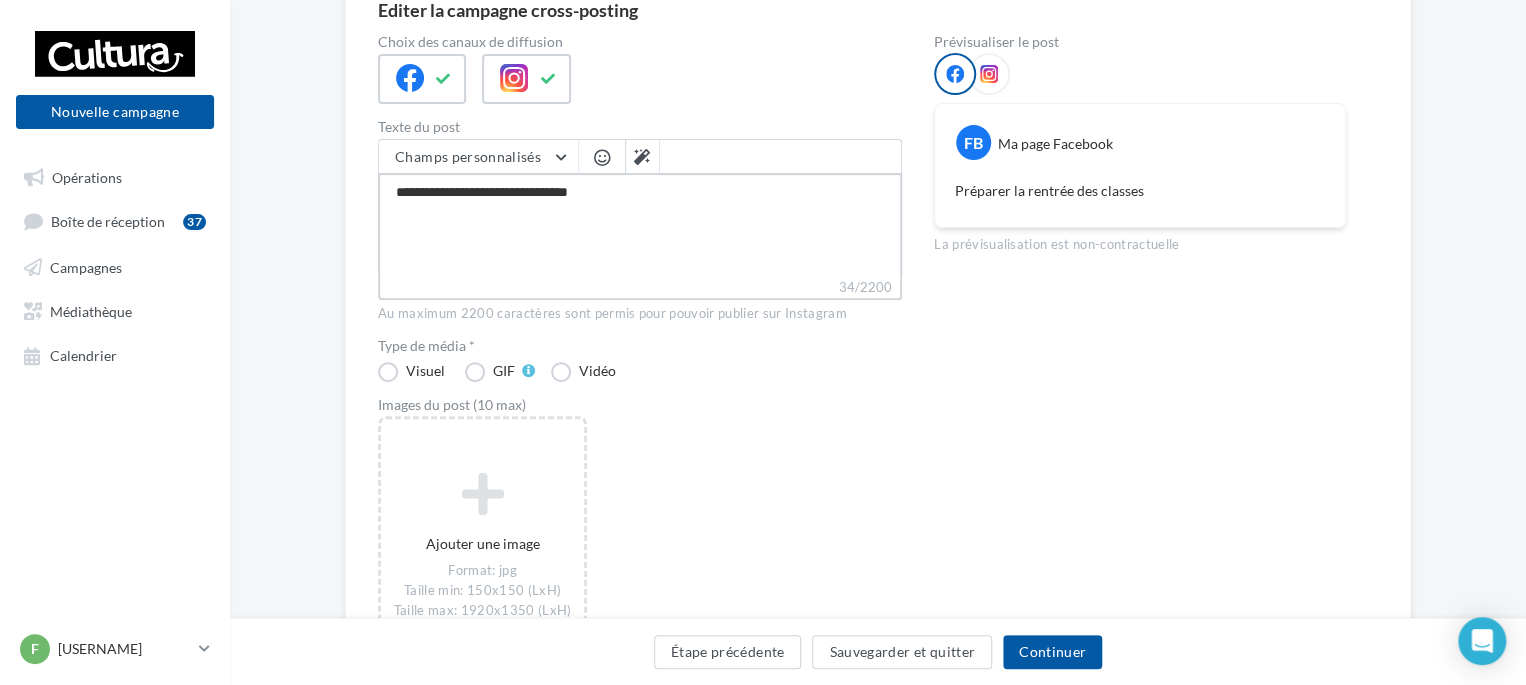click on "**********" at bounding box center (640, 225) 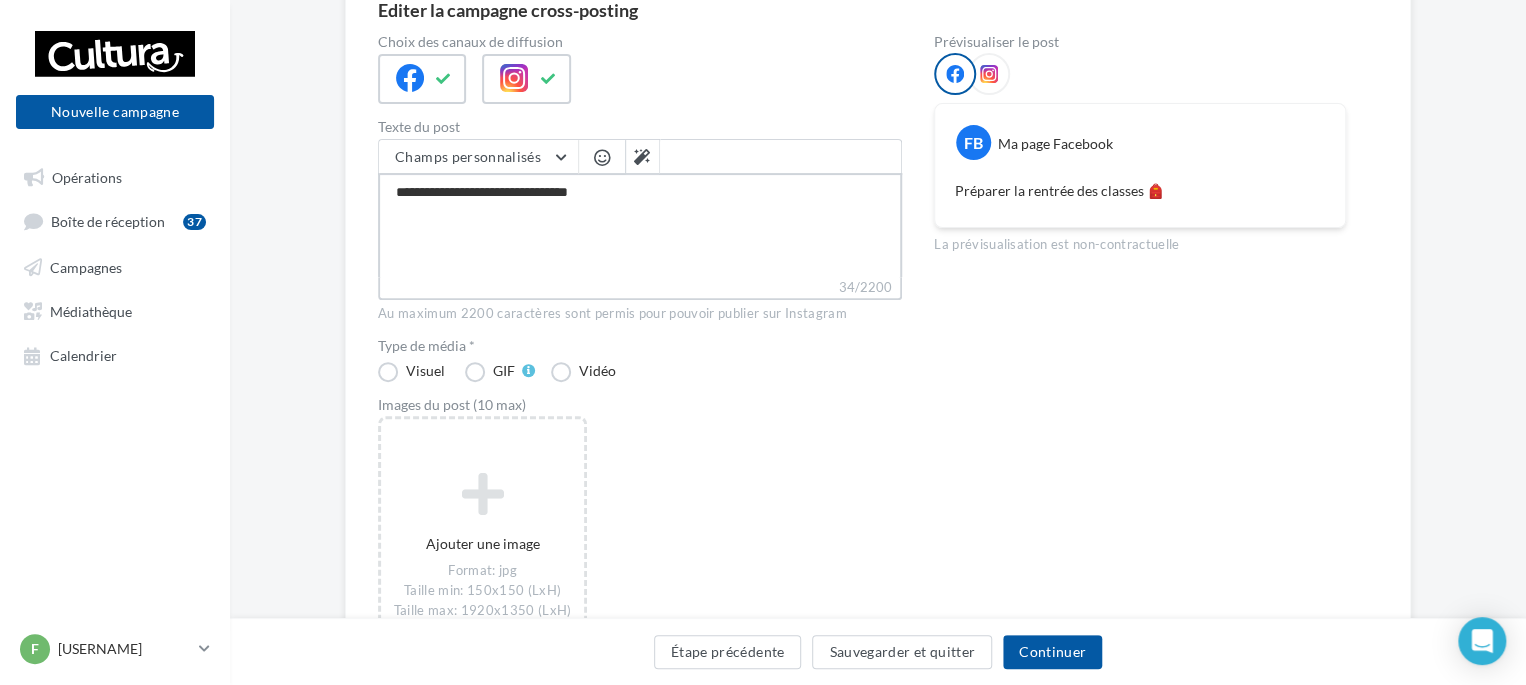 click on "**********" at bounding box center (640, 225) 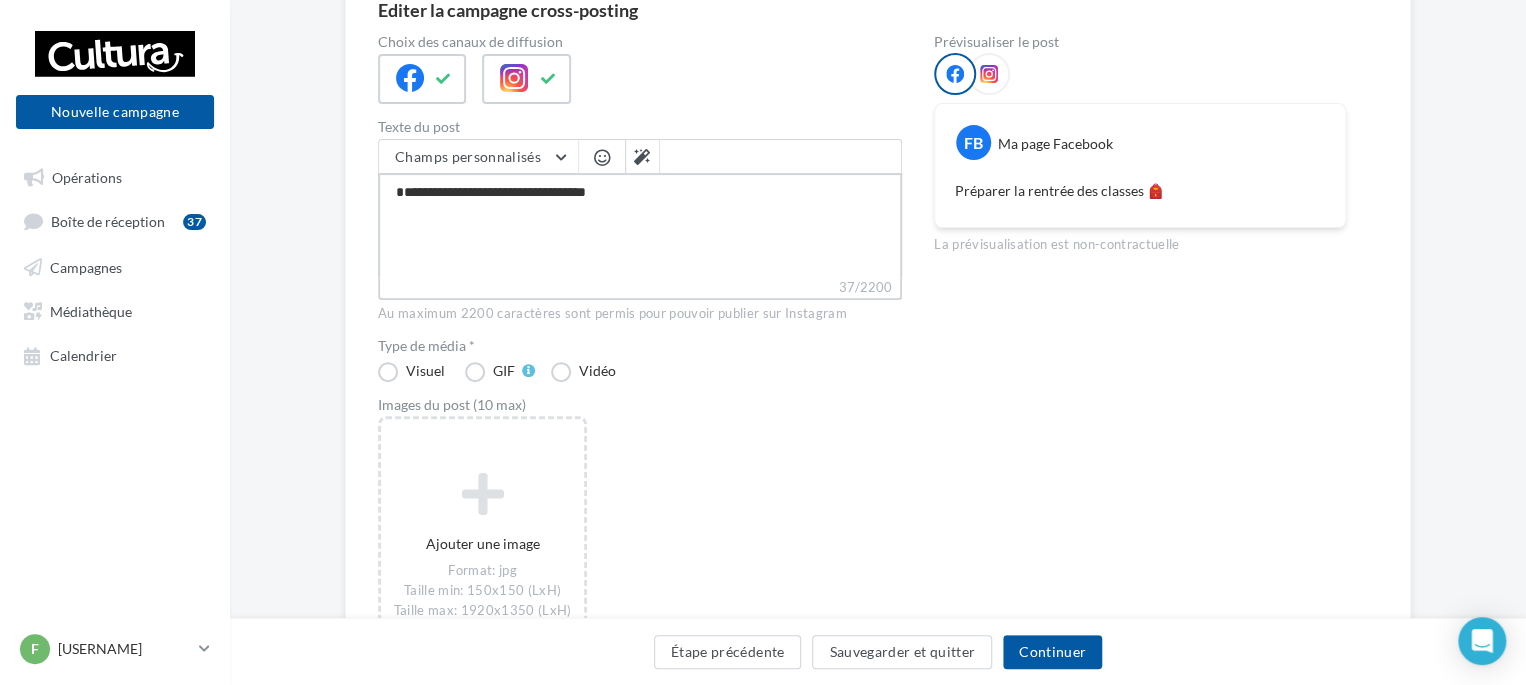click on "**********" at bounding box center [640, 225] 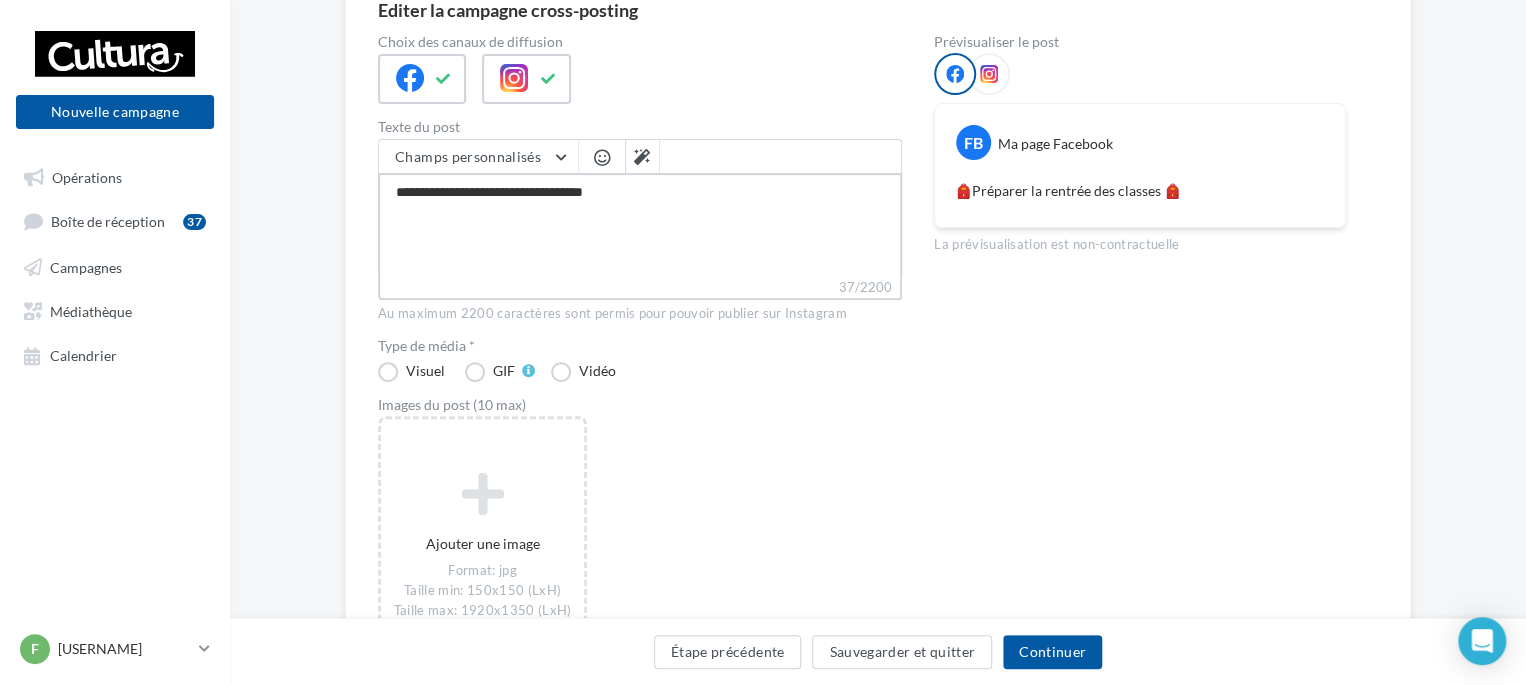 click on "**********" at bounding box center (640, 225) 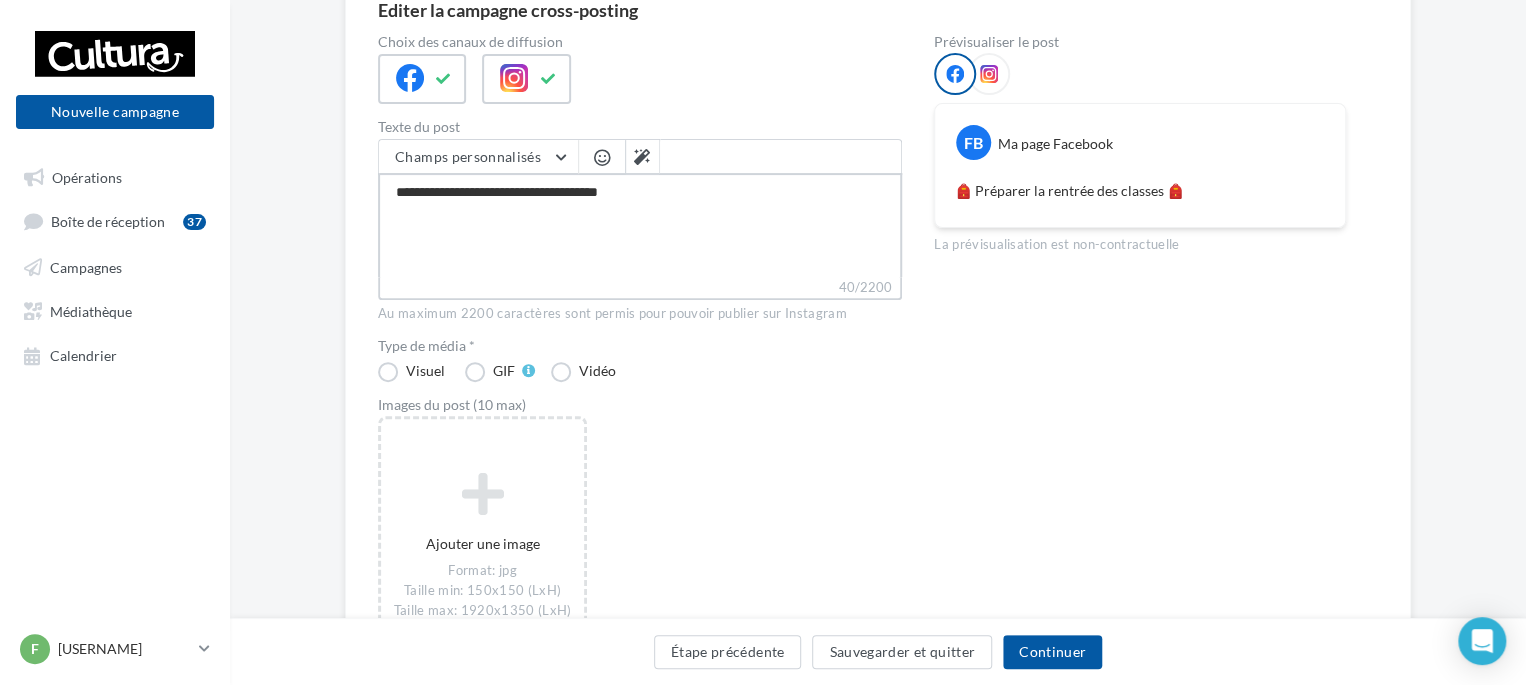 click on "**********" at bounding box center [640, 225] 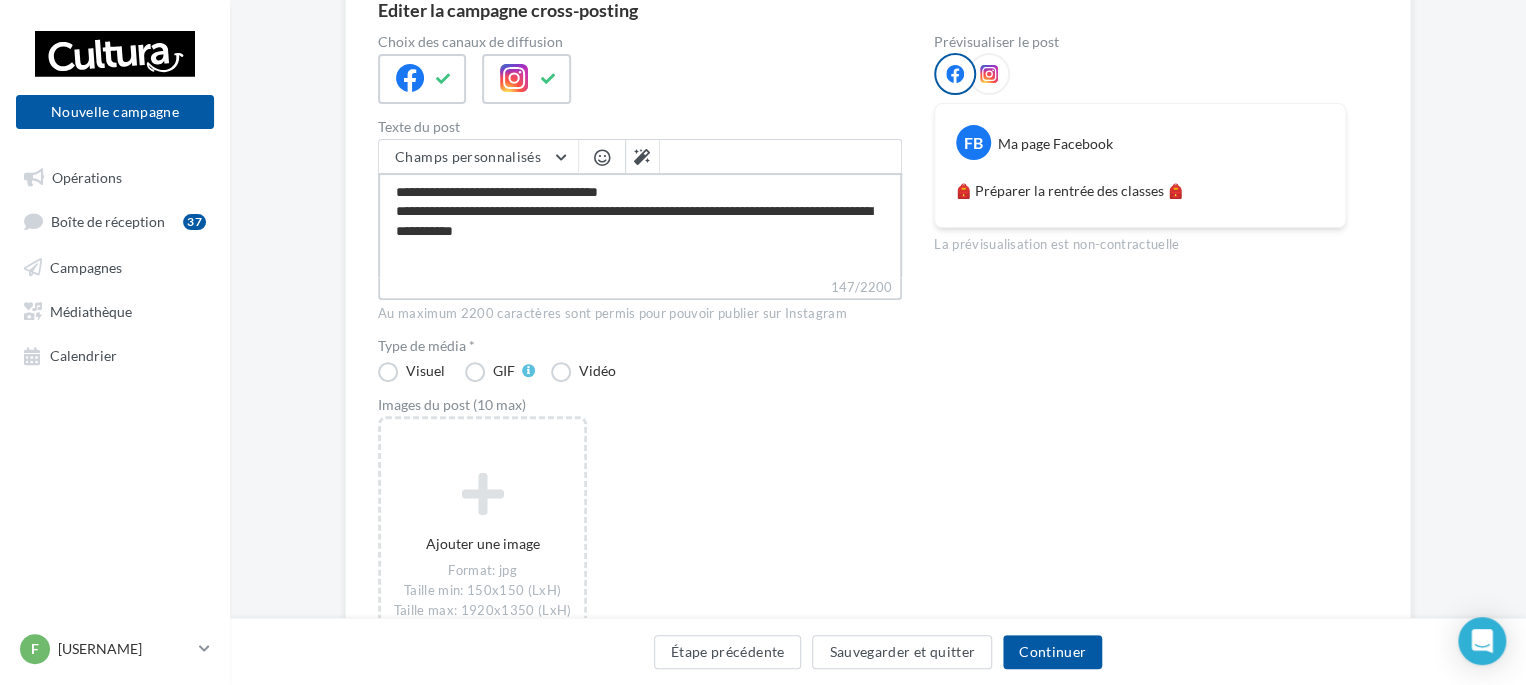 click on "**********" at bounding box center (640, 225) 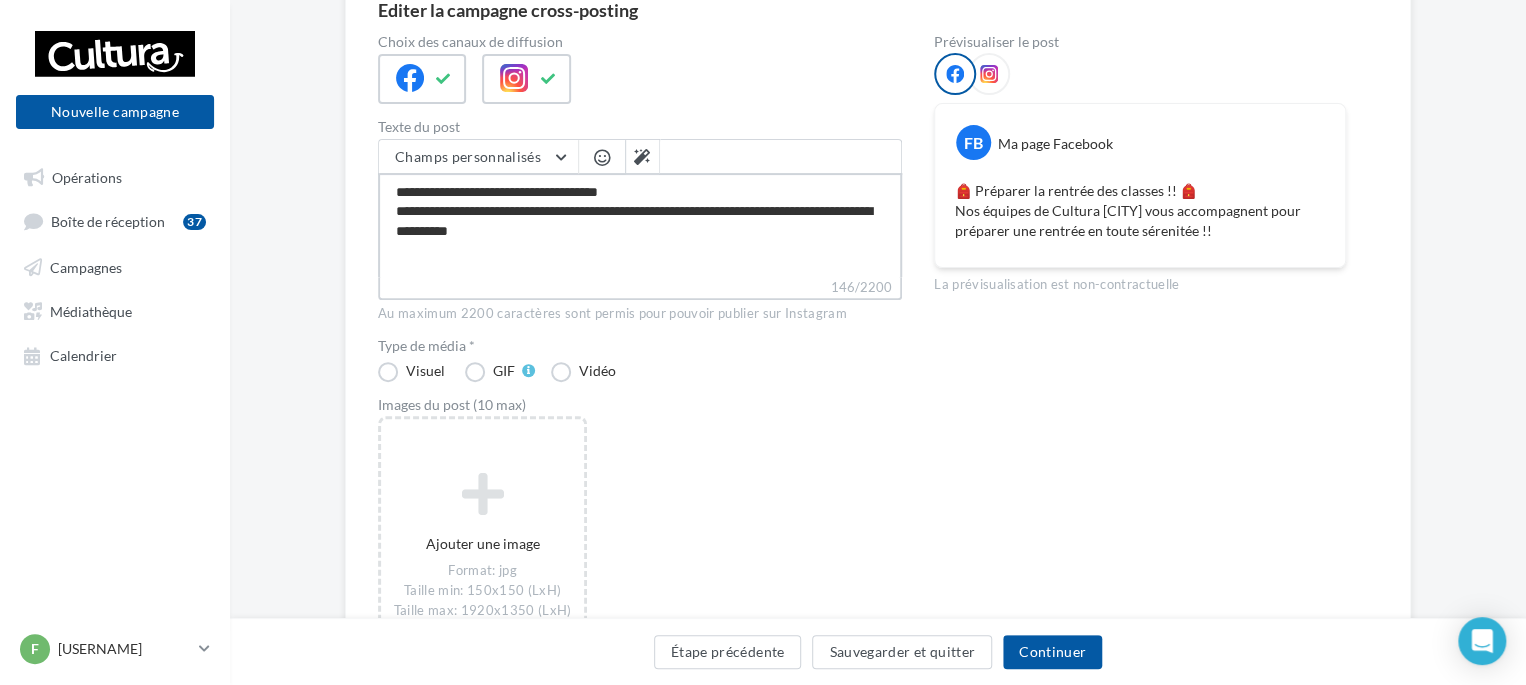 click on "**********" at bounding box center (640, 225) 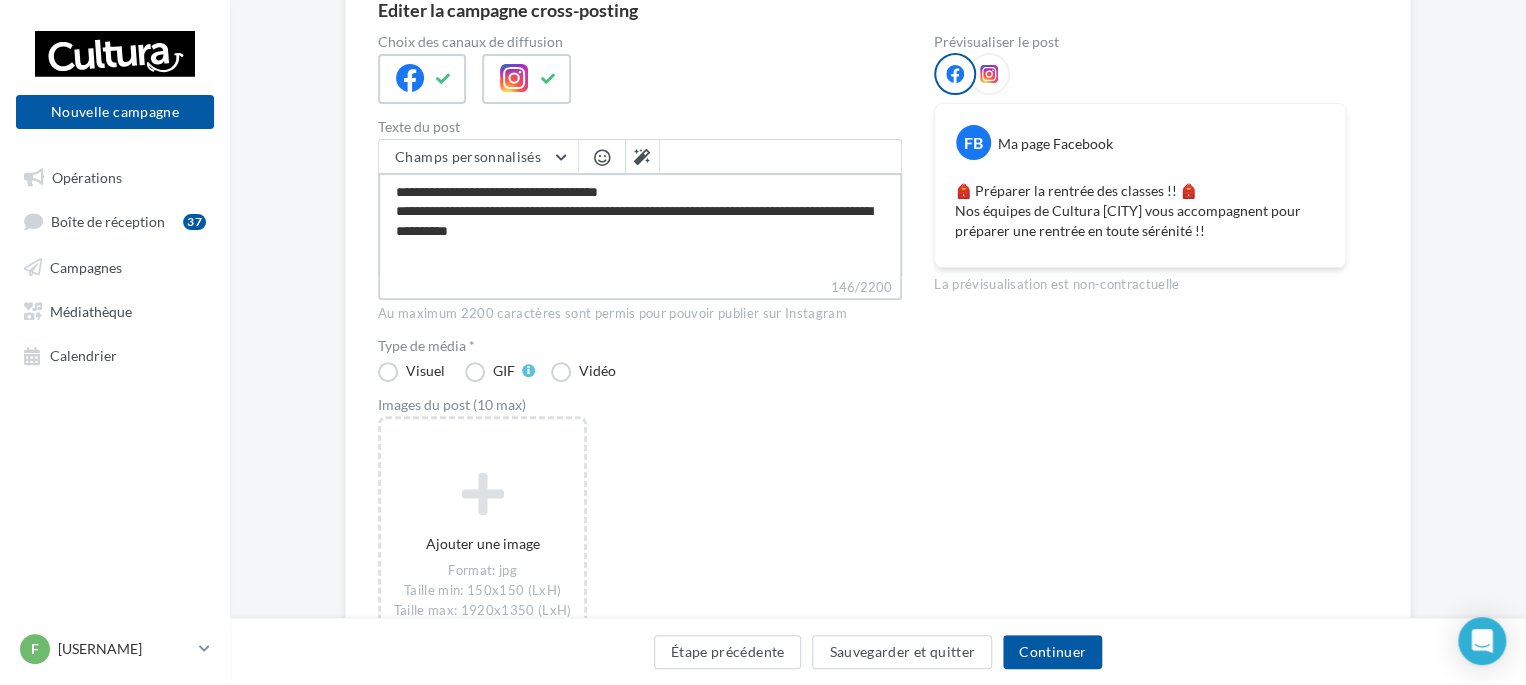 click on "**********" at bounding box center (640, 225) 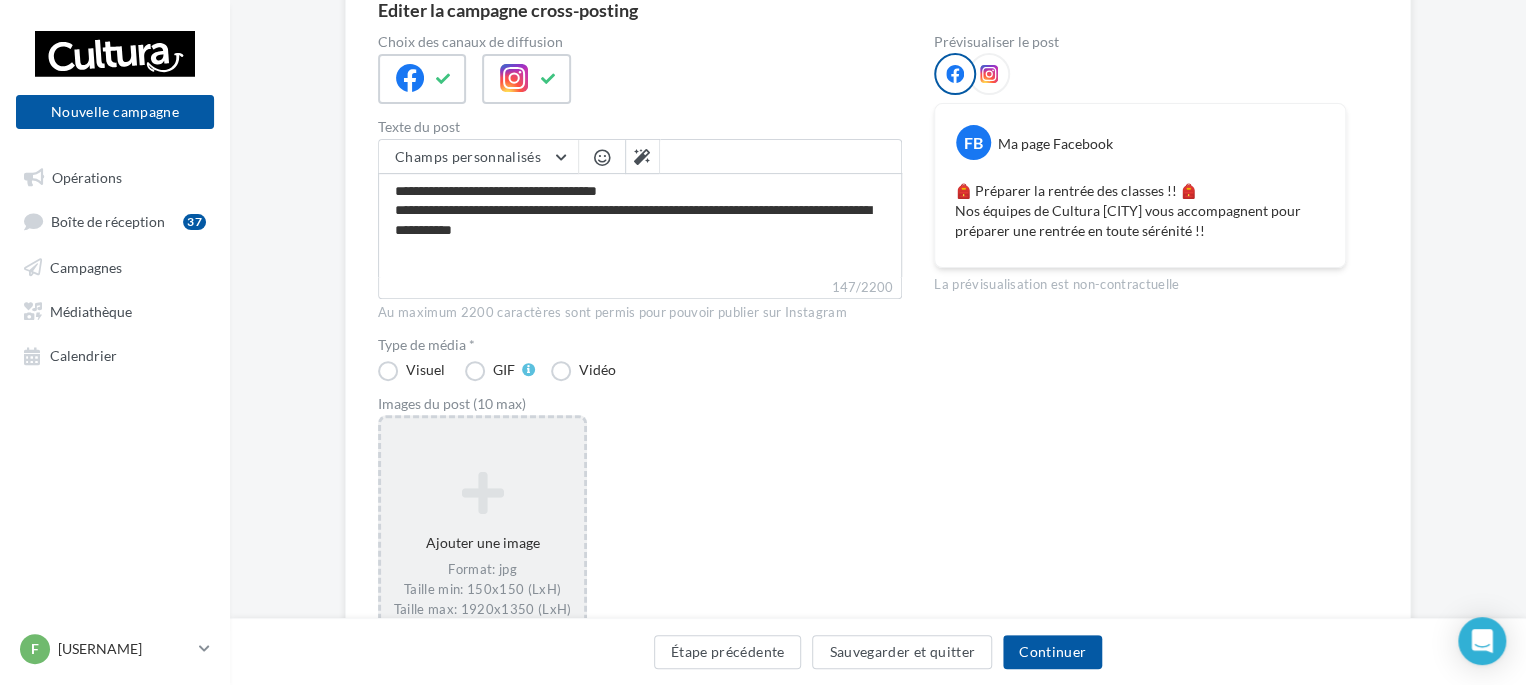 click at bounding box center [482, 493] 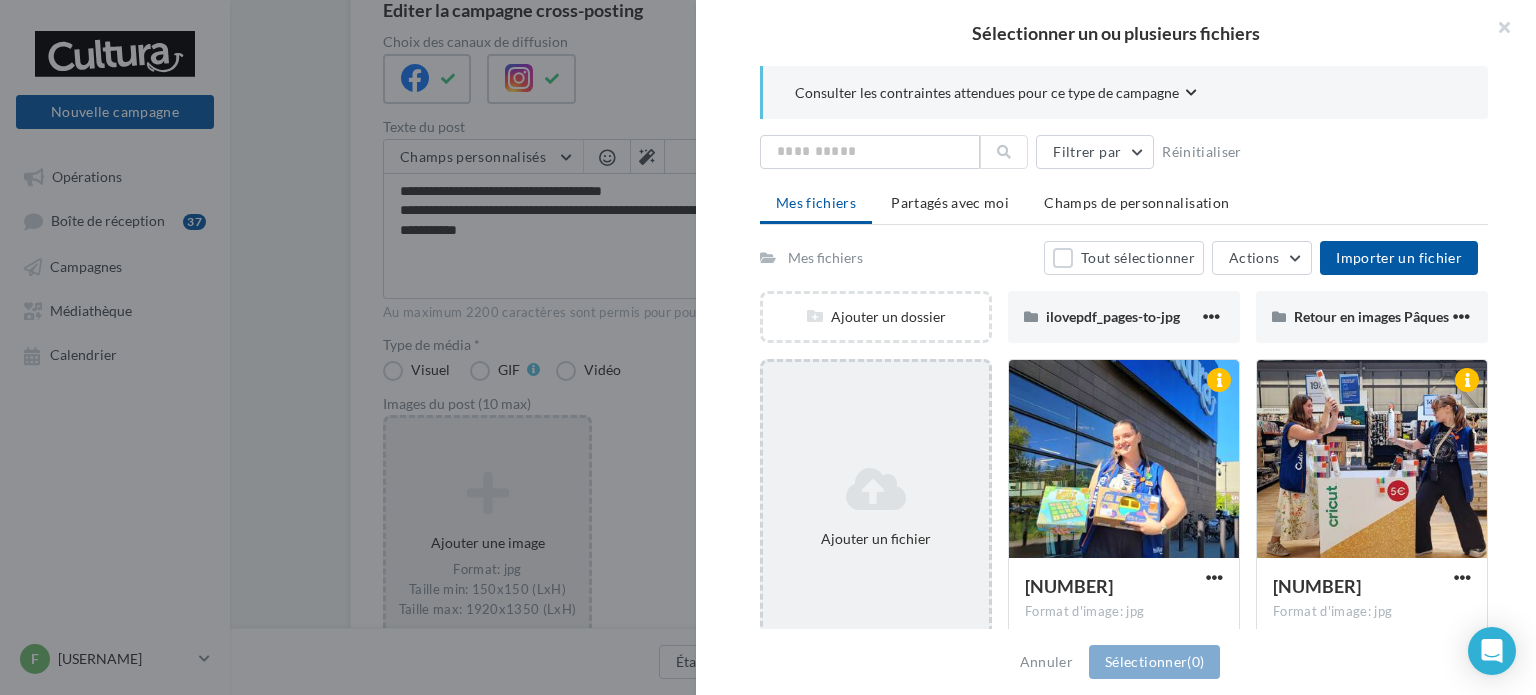 click on "Ajouter un fichier" at bounding box center [876, 317] 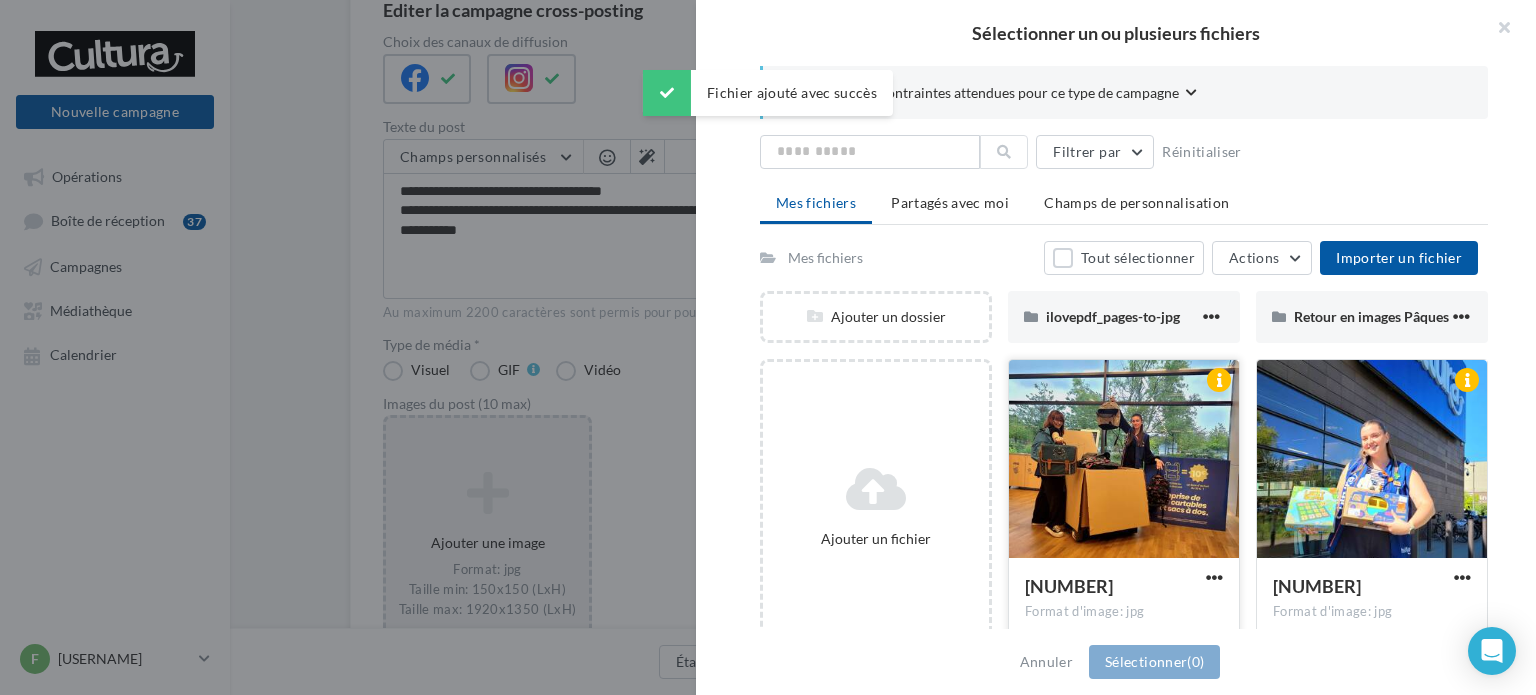 click at bounding box center (1124, 460) 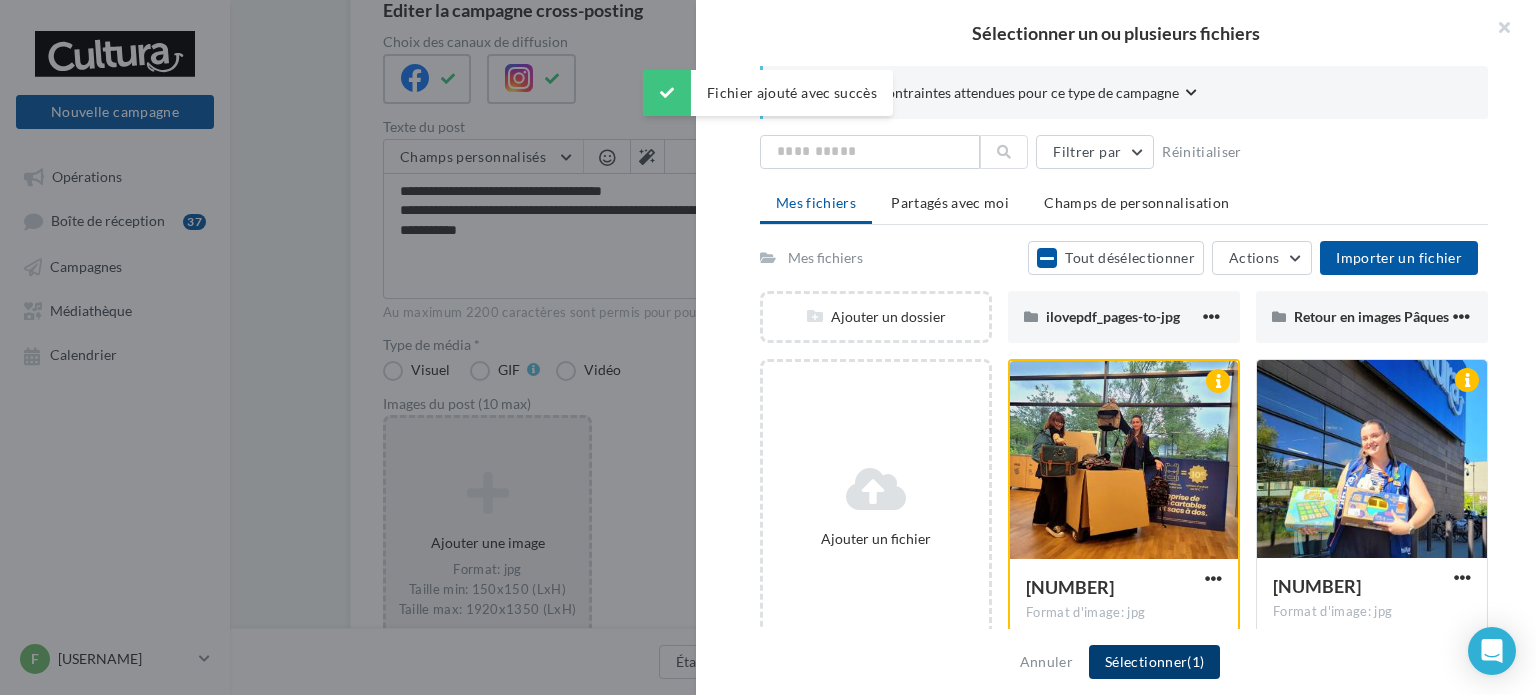 click on "Sélectionner   (1)" at bounding box center [1154, 662] 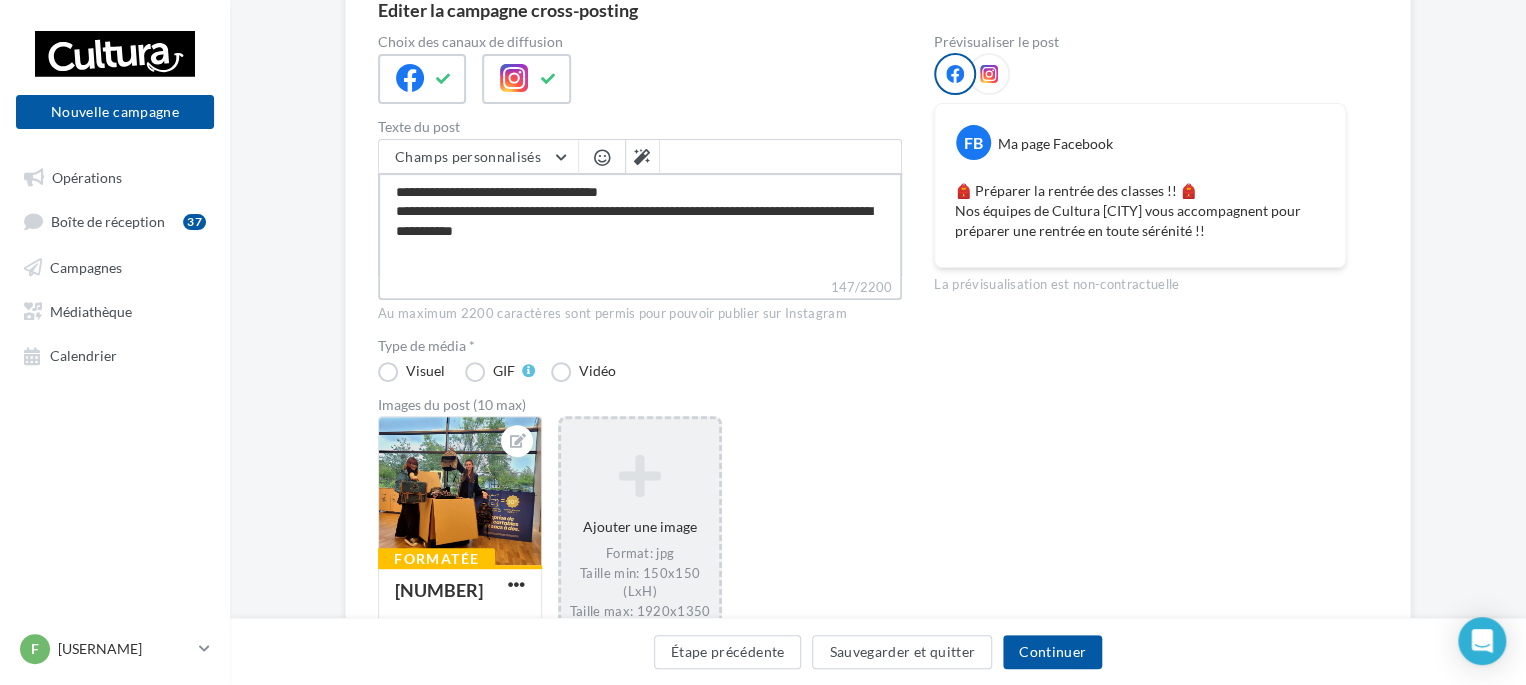 click on "**********" at bounding box center [640, 225] 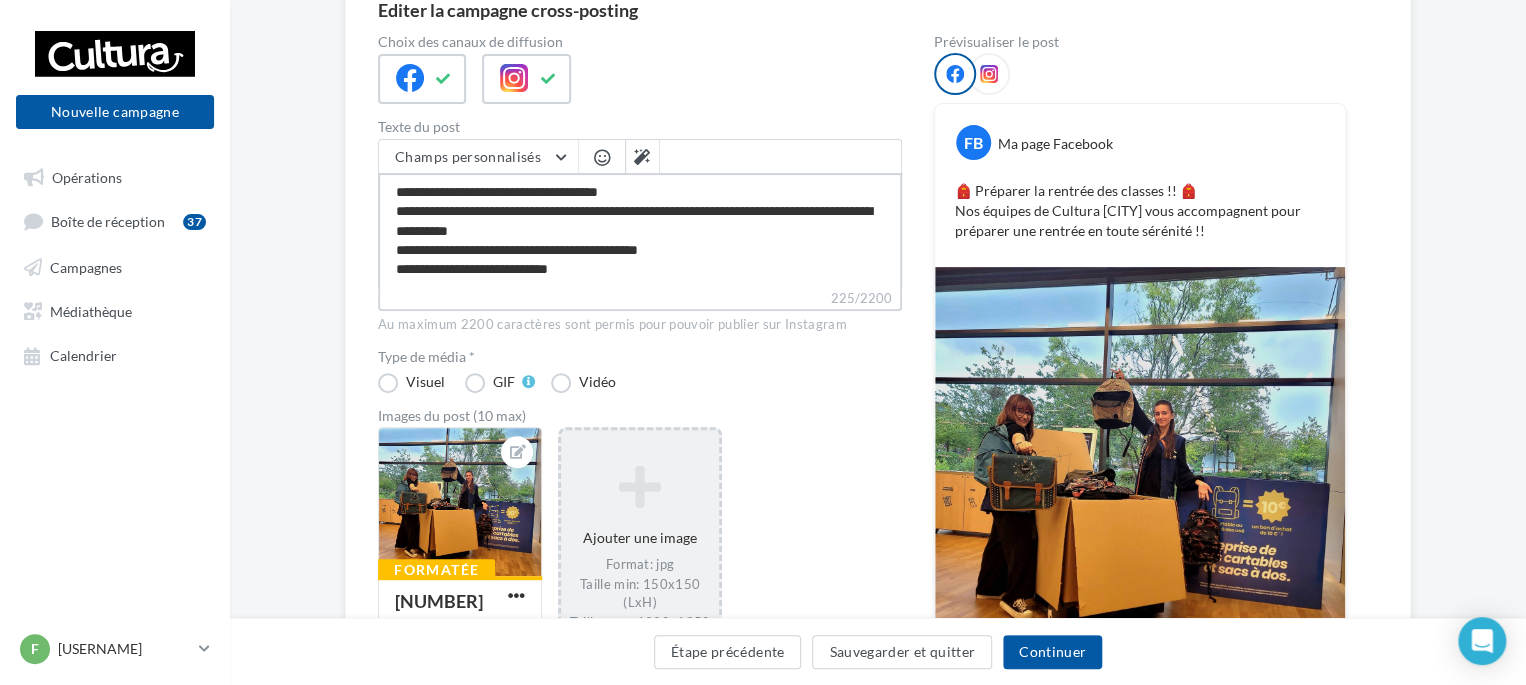 scroll, scrollTop: 8, scrollLeft: 0, axis: vertical 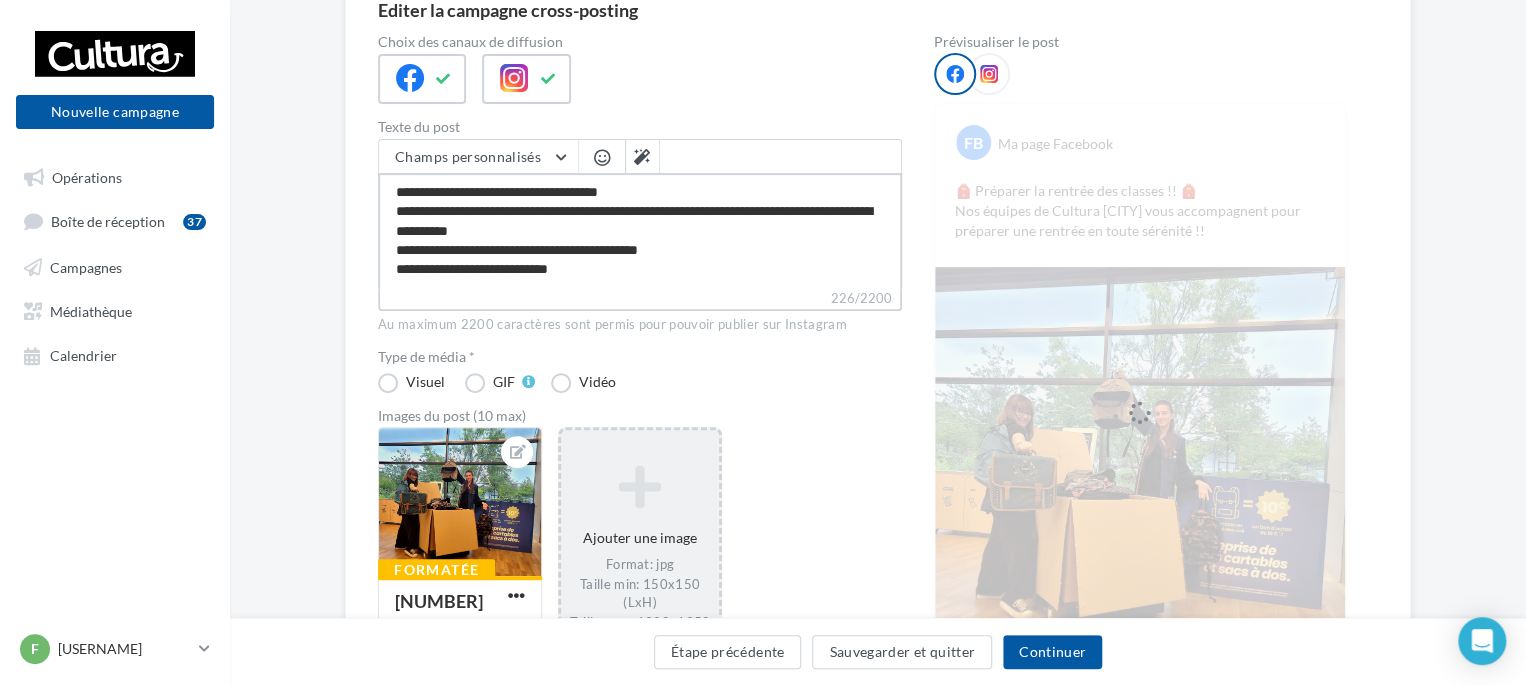 click on "**********" at bounding box center (640, 230) 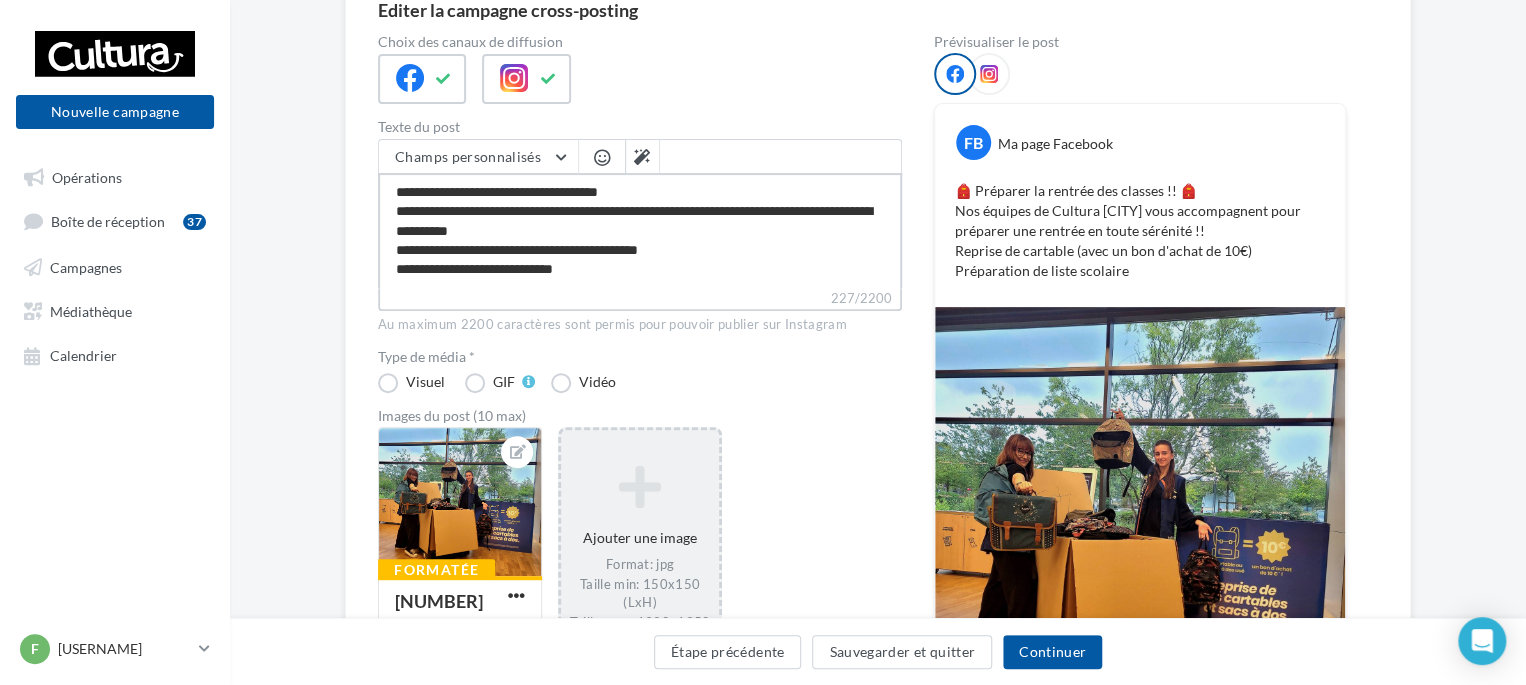 click on "**********" at bounding box center (640, 230) 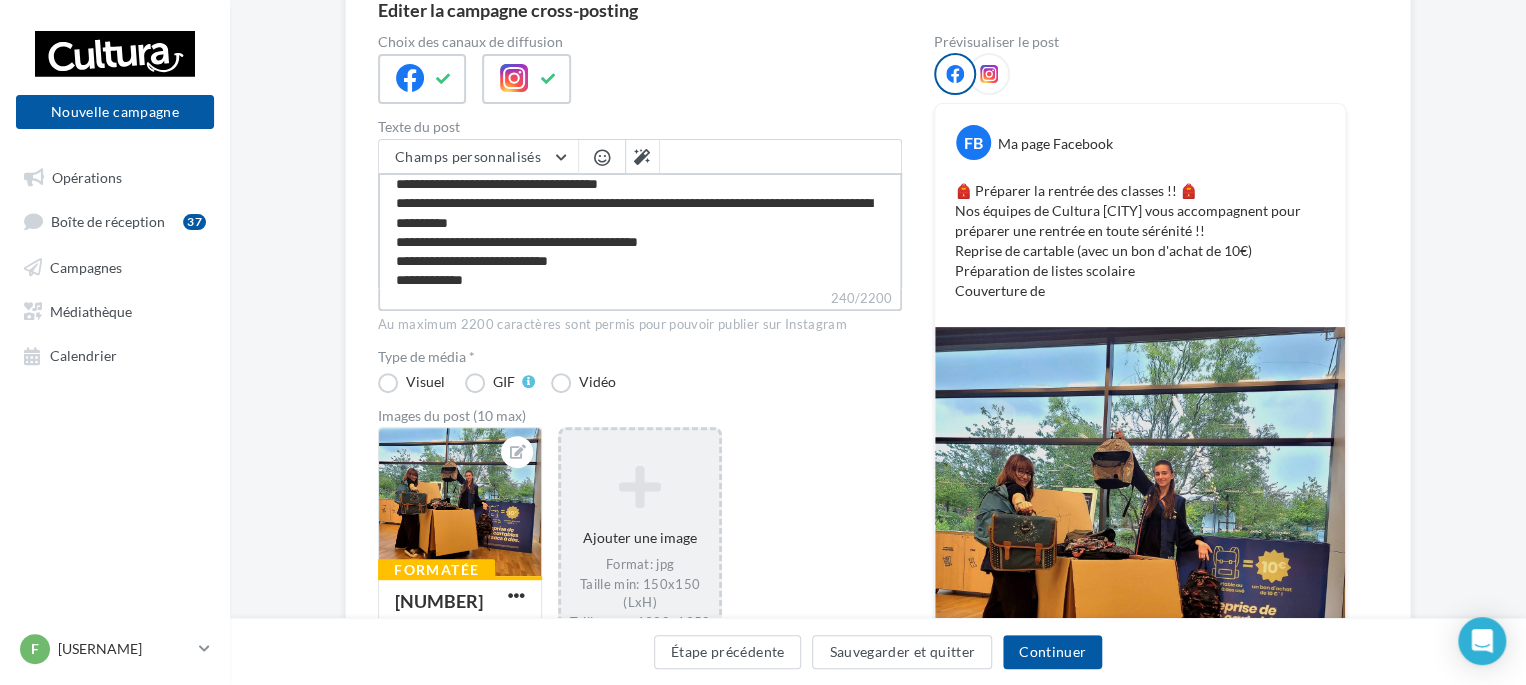 scroll, scrollTop: 8, scrollLeft: 0, axis: vertical 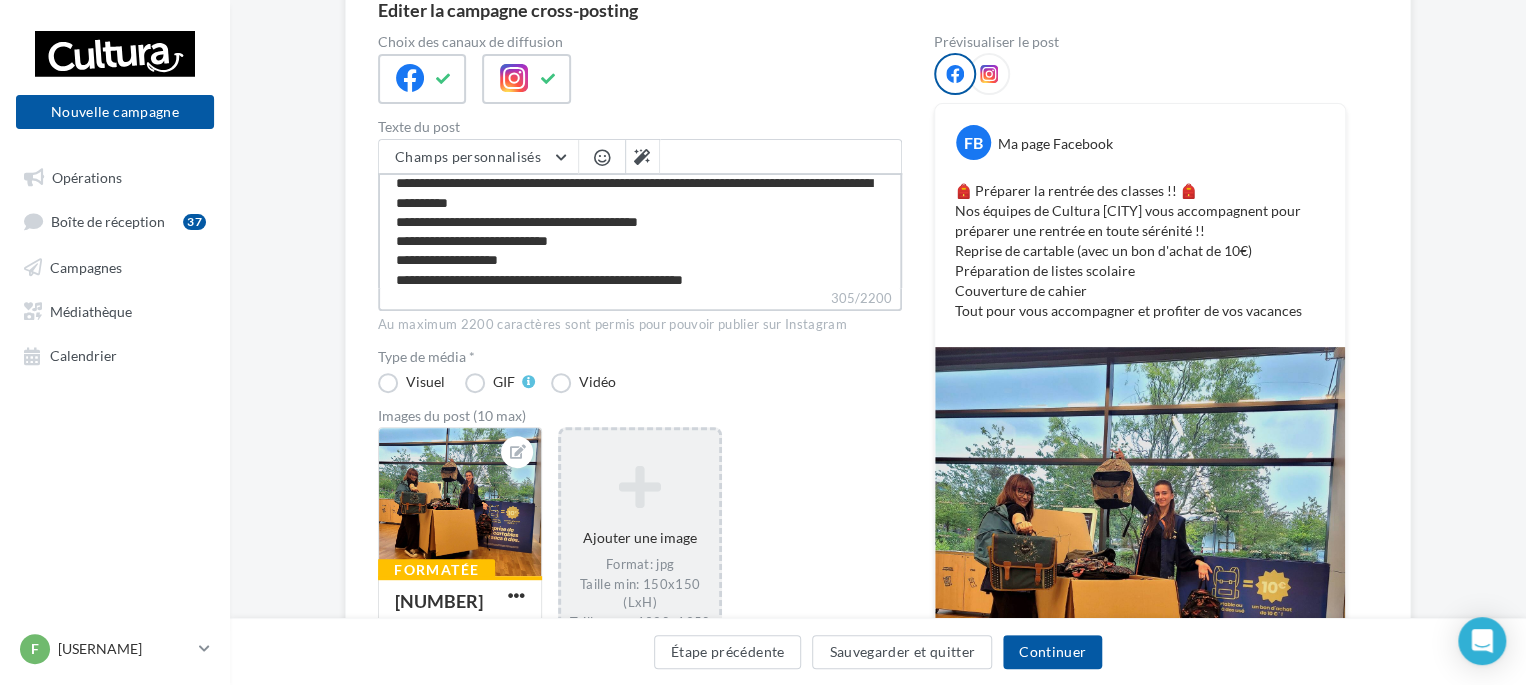 click on "**********" at bounding box center (640, 230) 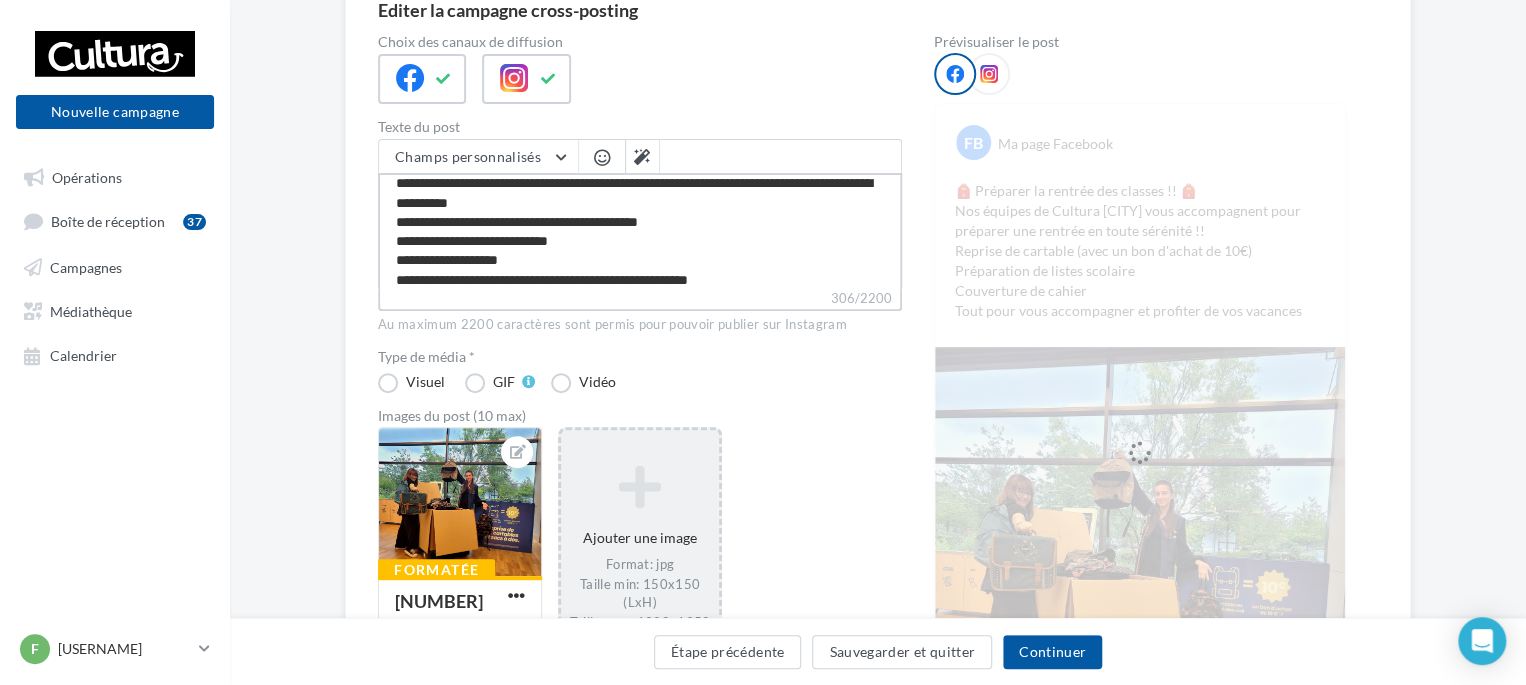 scroll, scrollTop: 47, scrollLeft: 0, axis: vertical 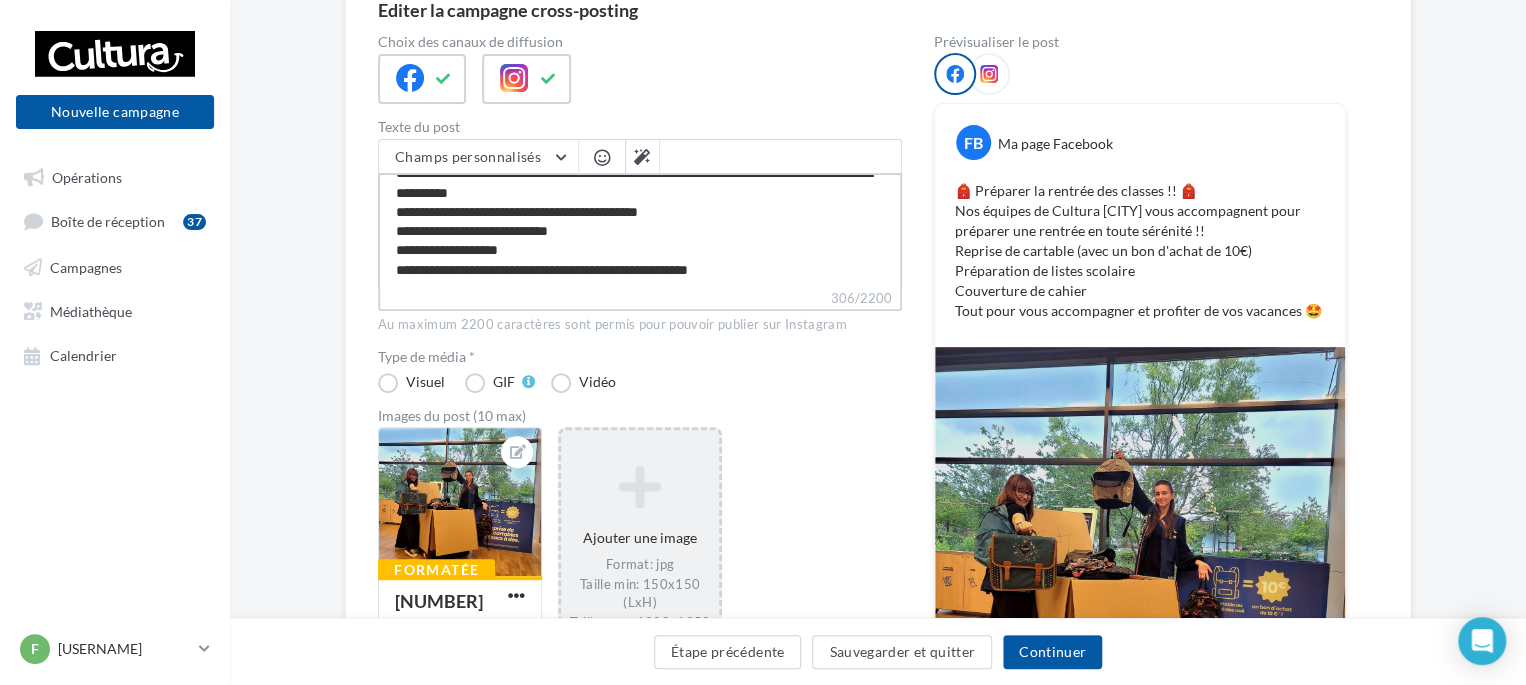 click on "**********" at bounding box center [640, 230] 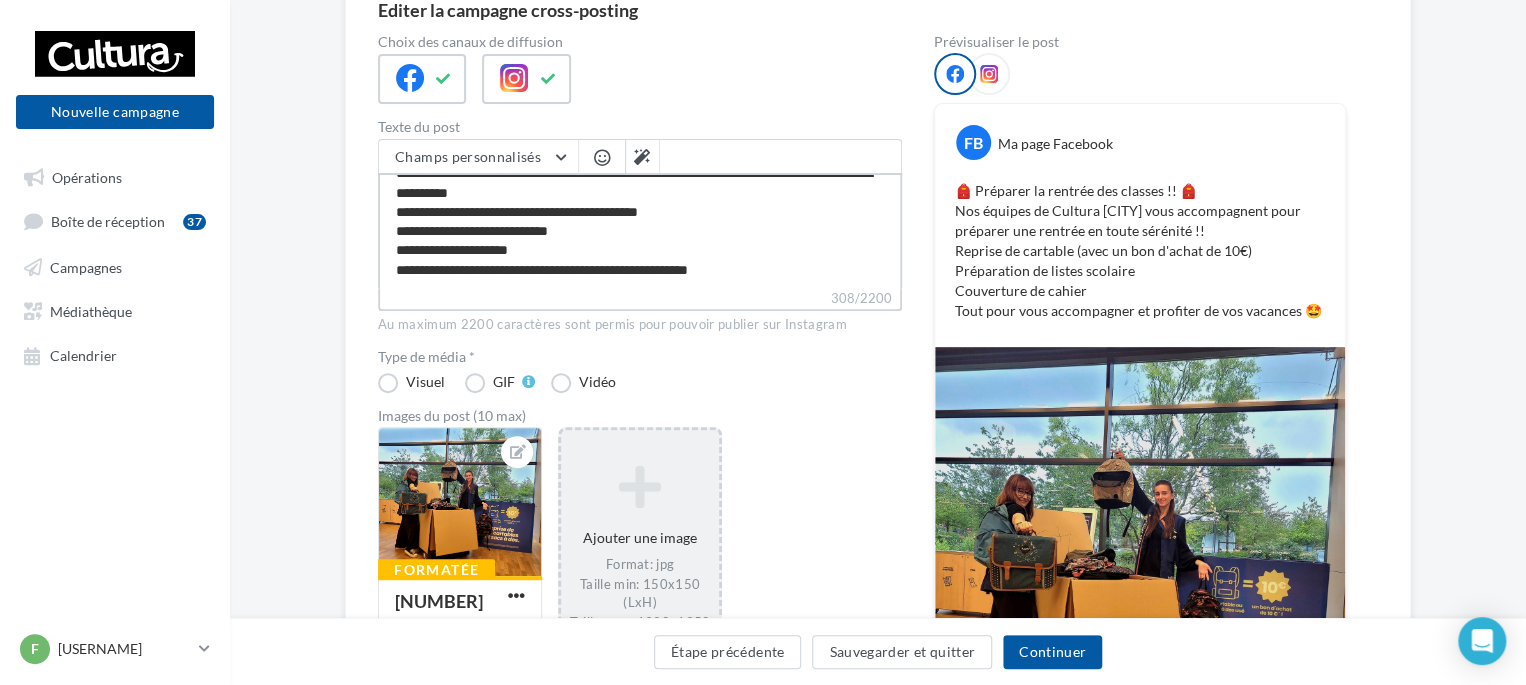 drag, startPoint x: 392, startPoint y: 240, endPoint x: 417, endPoint y: 241, distance: 25.019993 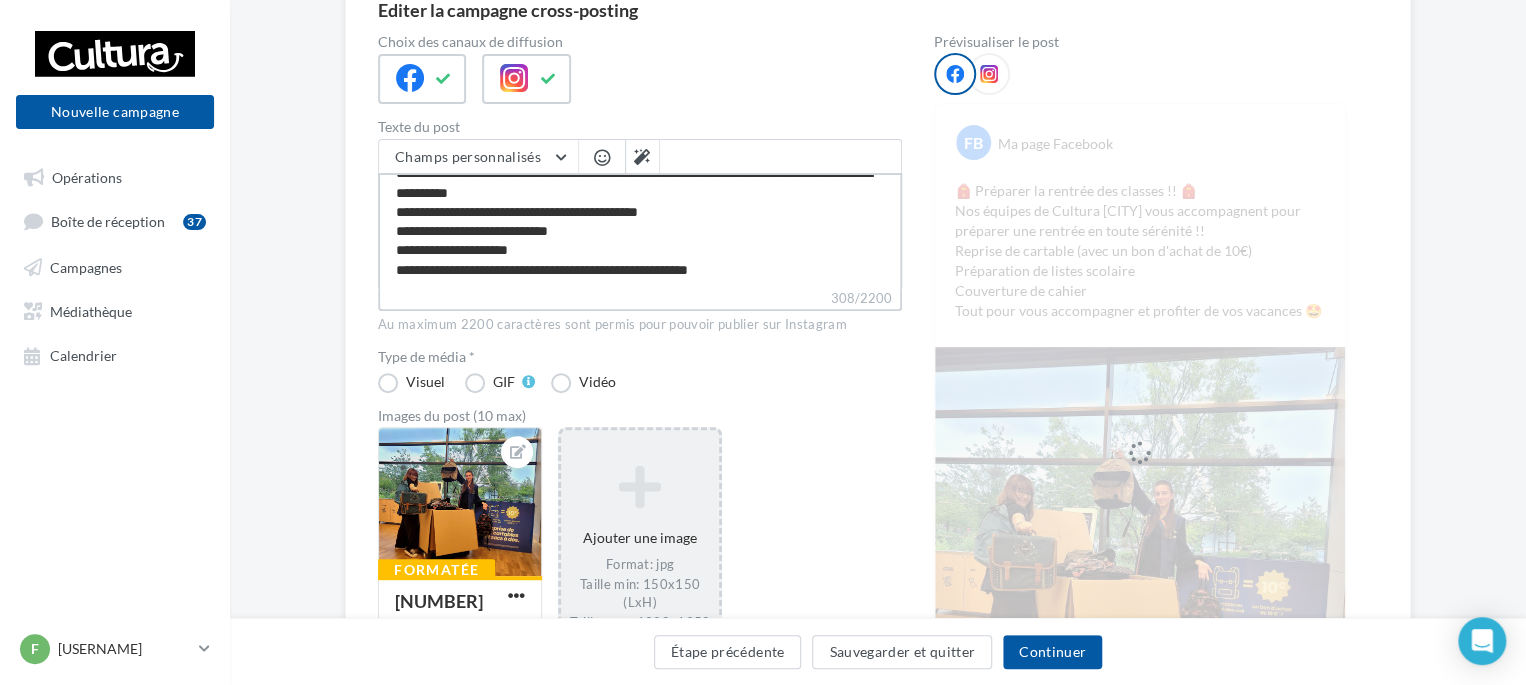 click on "**********" at bounding box center [640, 230] 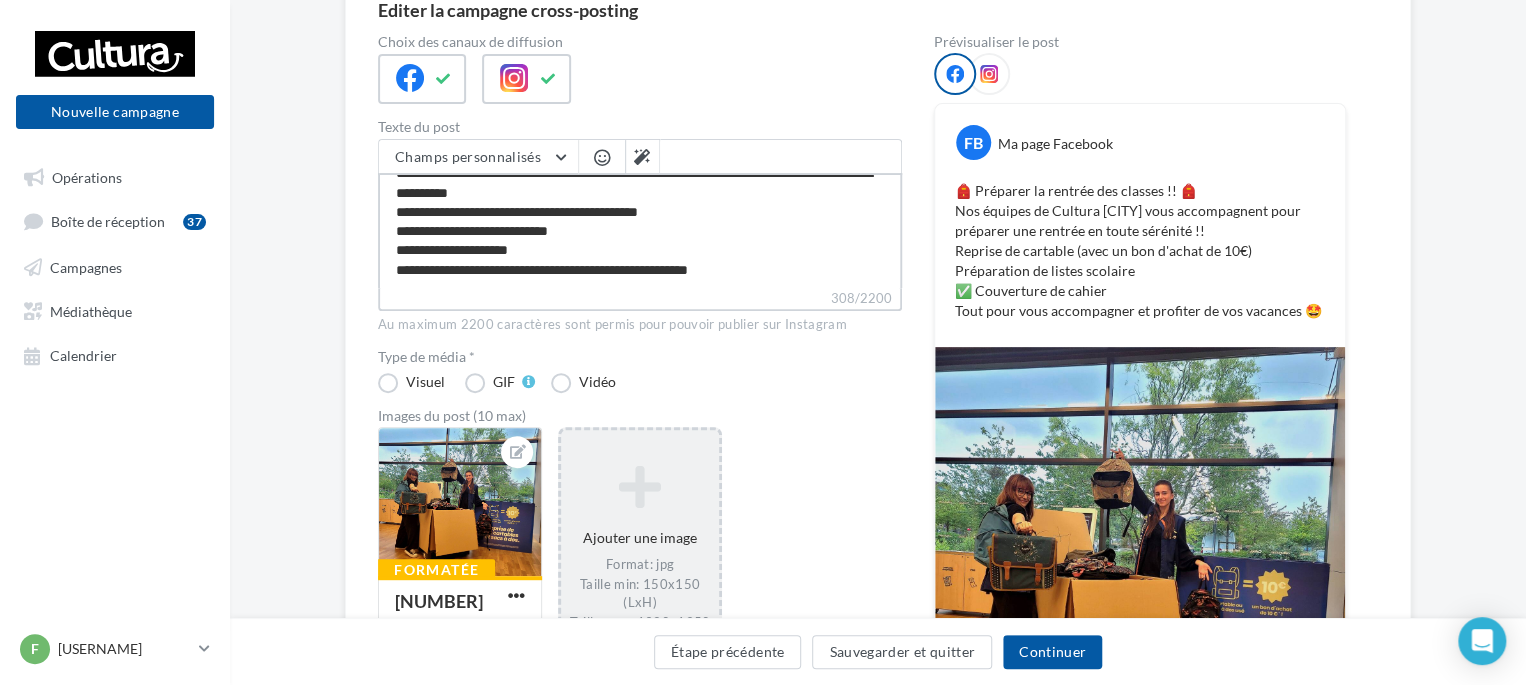 paste on "**" 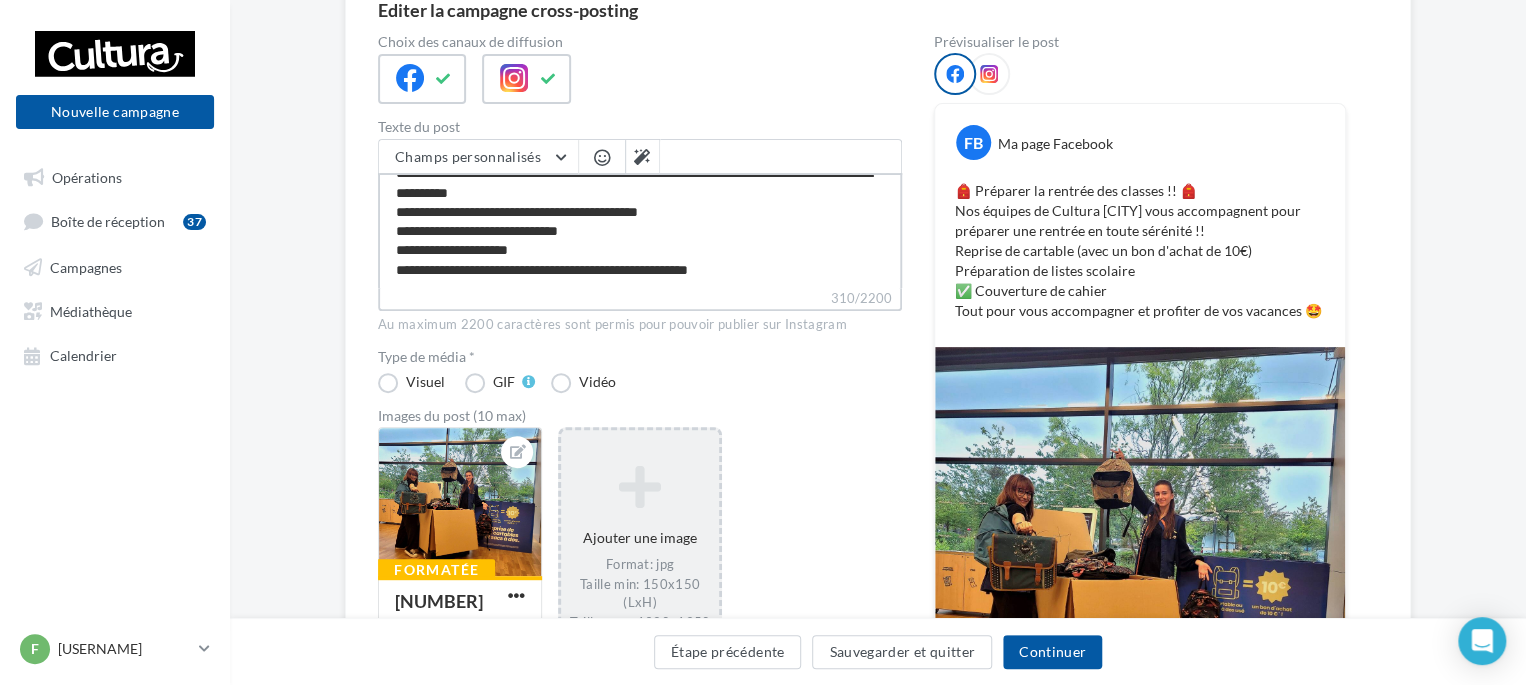 click on "**********" at bounding box center (640, 230) 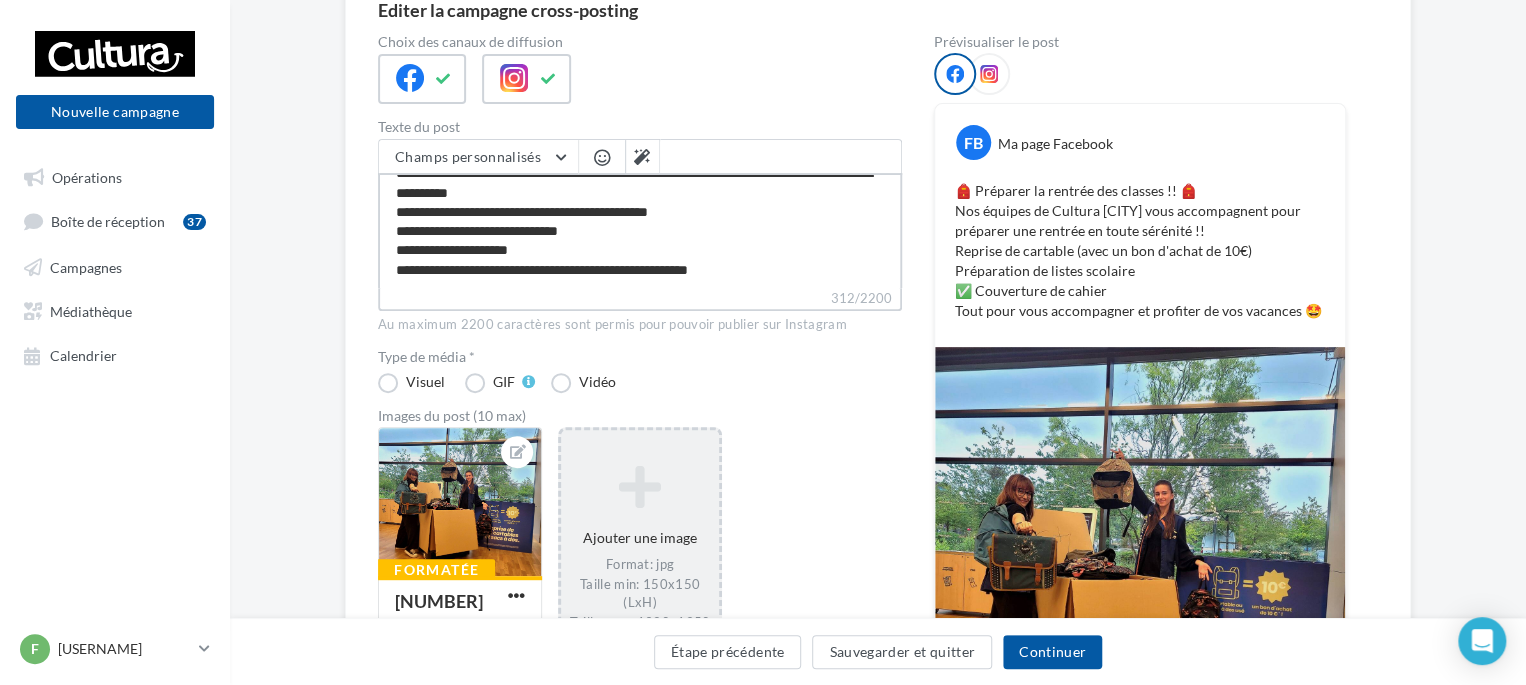 click on "**********" at bounding box center (640, 230) 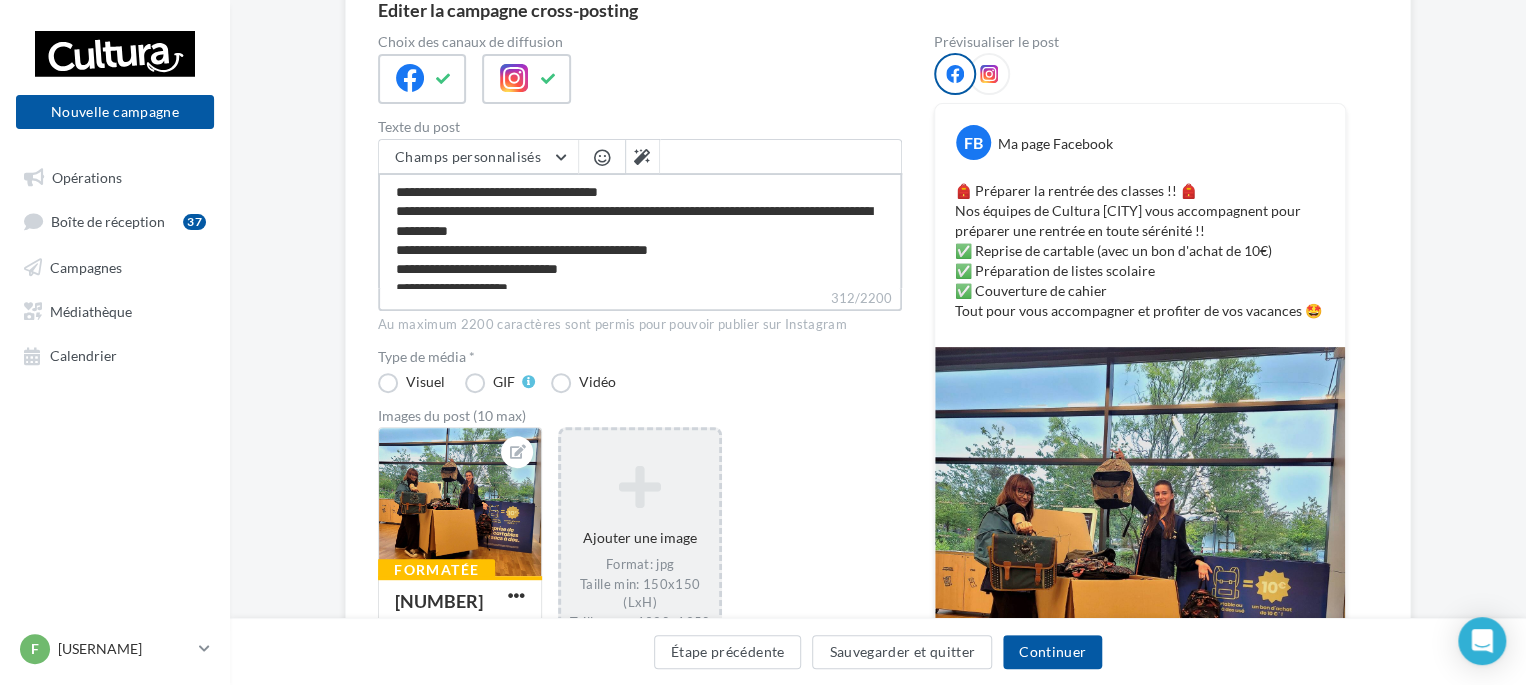 scroll, scrollTop: 56, scrollLeft: 0, axis: vertical 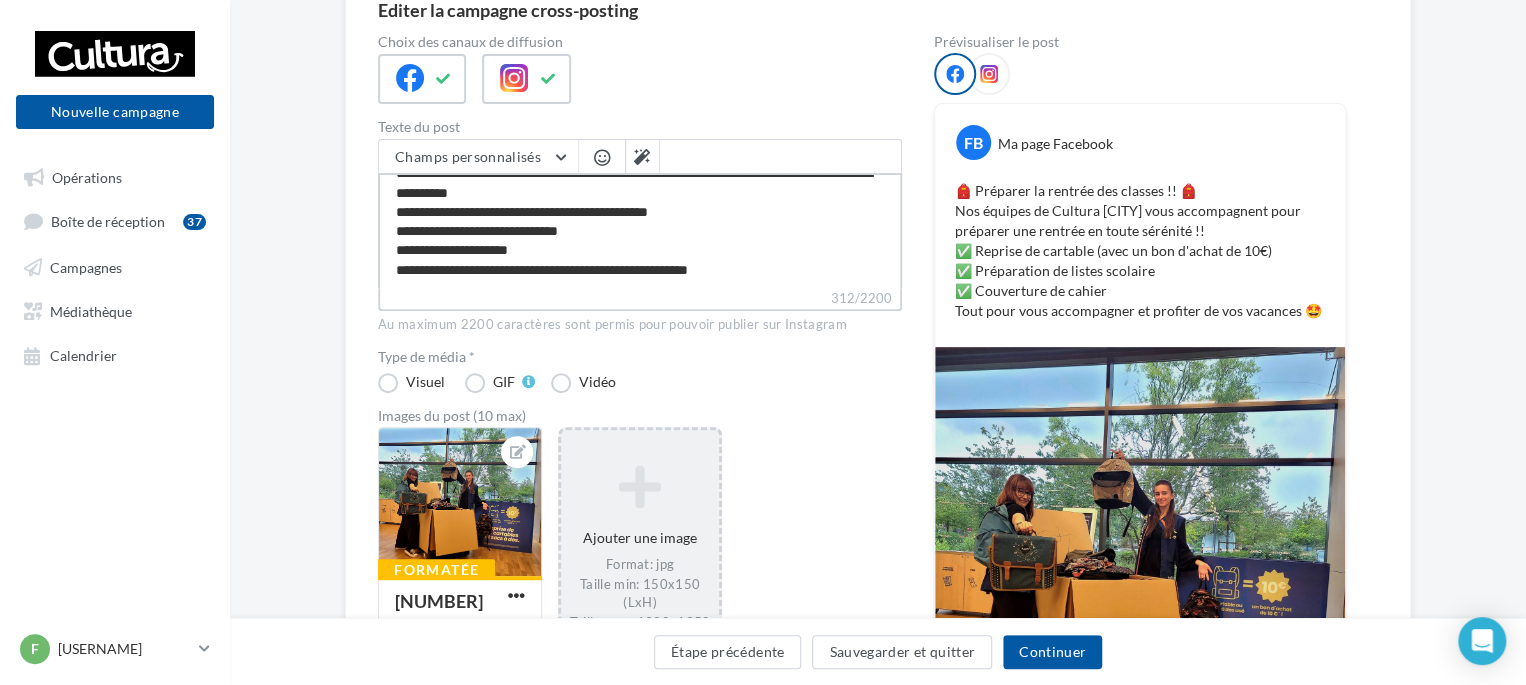 click on "**********" at bounding box center [640, 230] 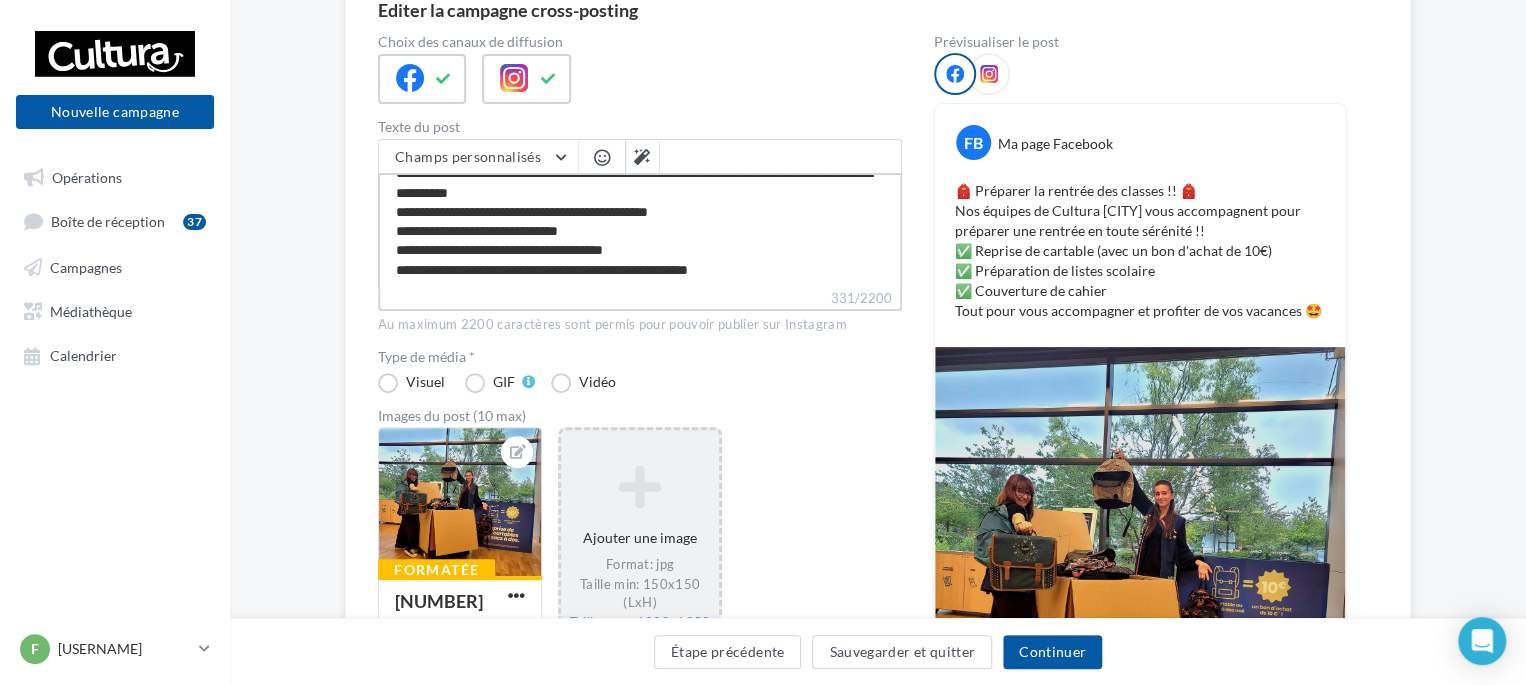click on "**********" at bounding box center (640, 230) 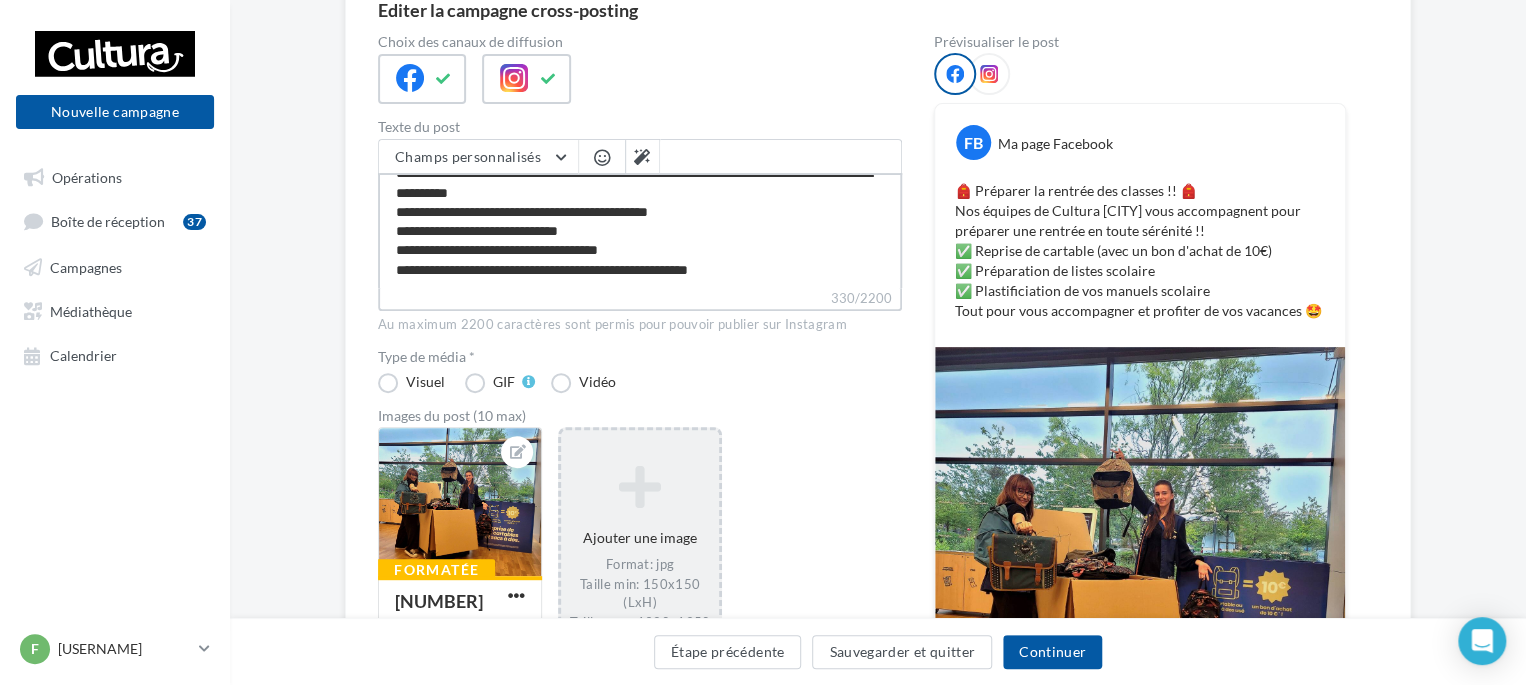 scroll, scrollTop: 56, scrollLeft: 0, axis: vertical 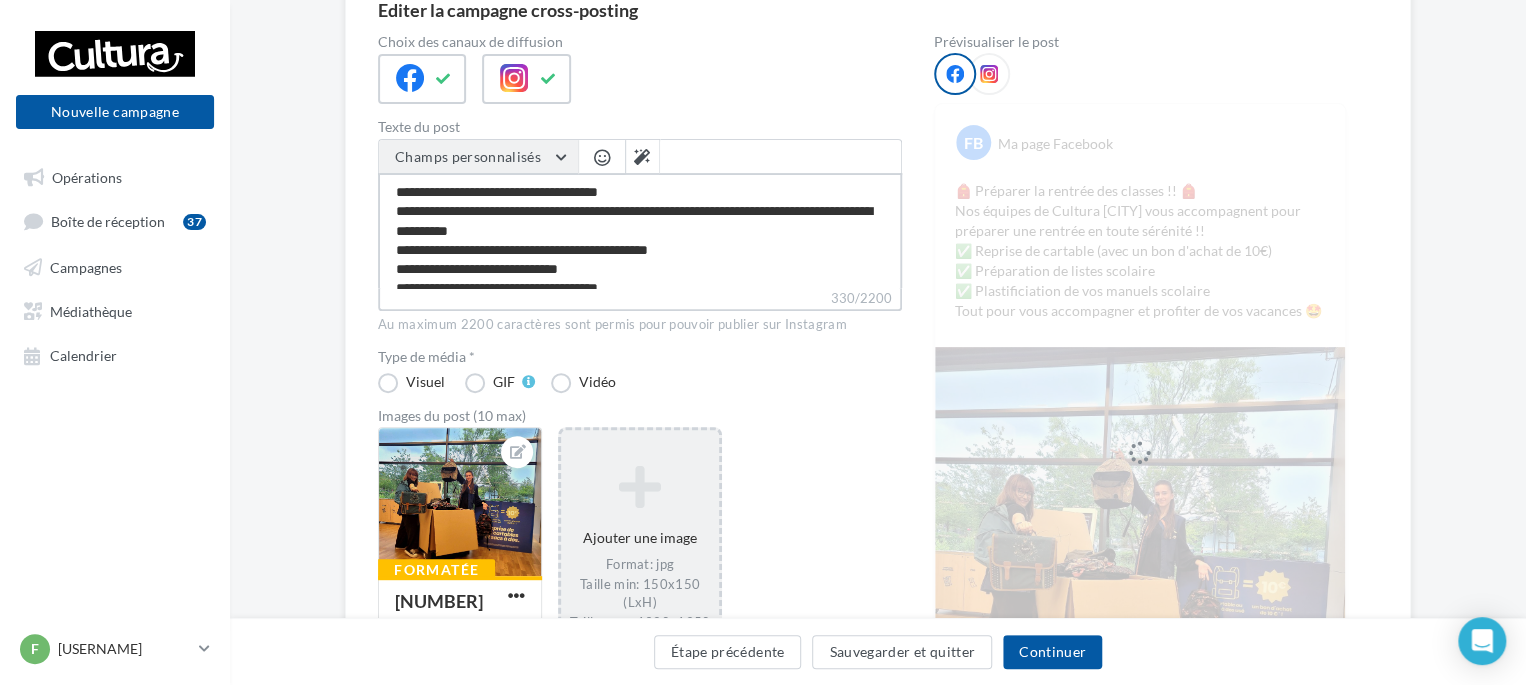 drag, startPoint x: 760, startPoint y: 247, endPoint x: 385, endPoint y: 139, distance: 390.24222 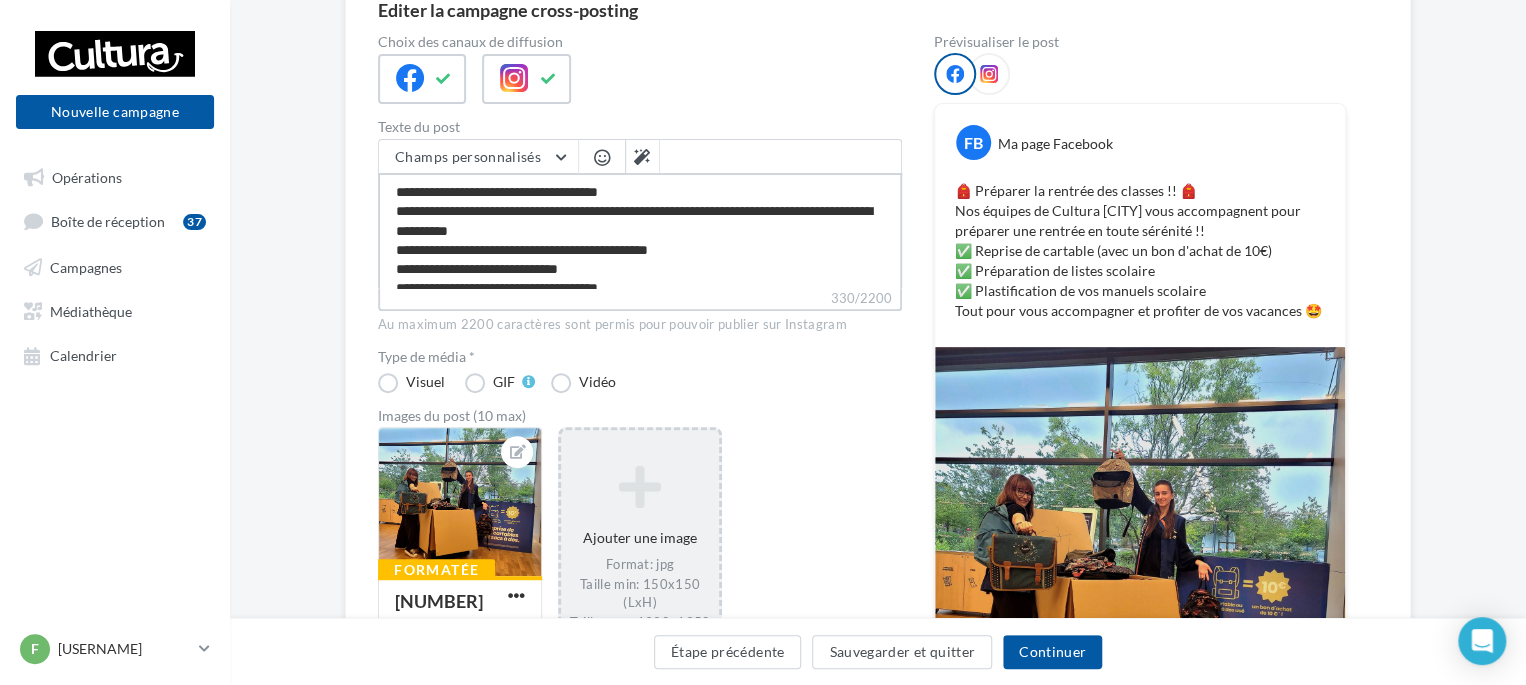 click on "**********" at bounding box center (640, 230) 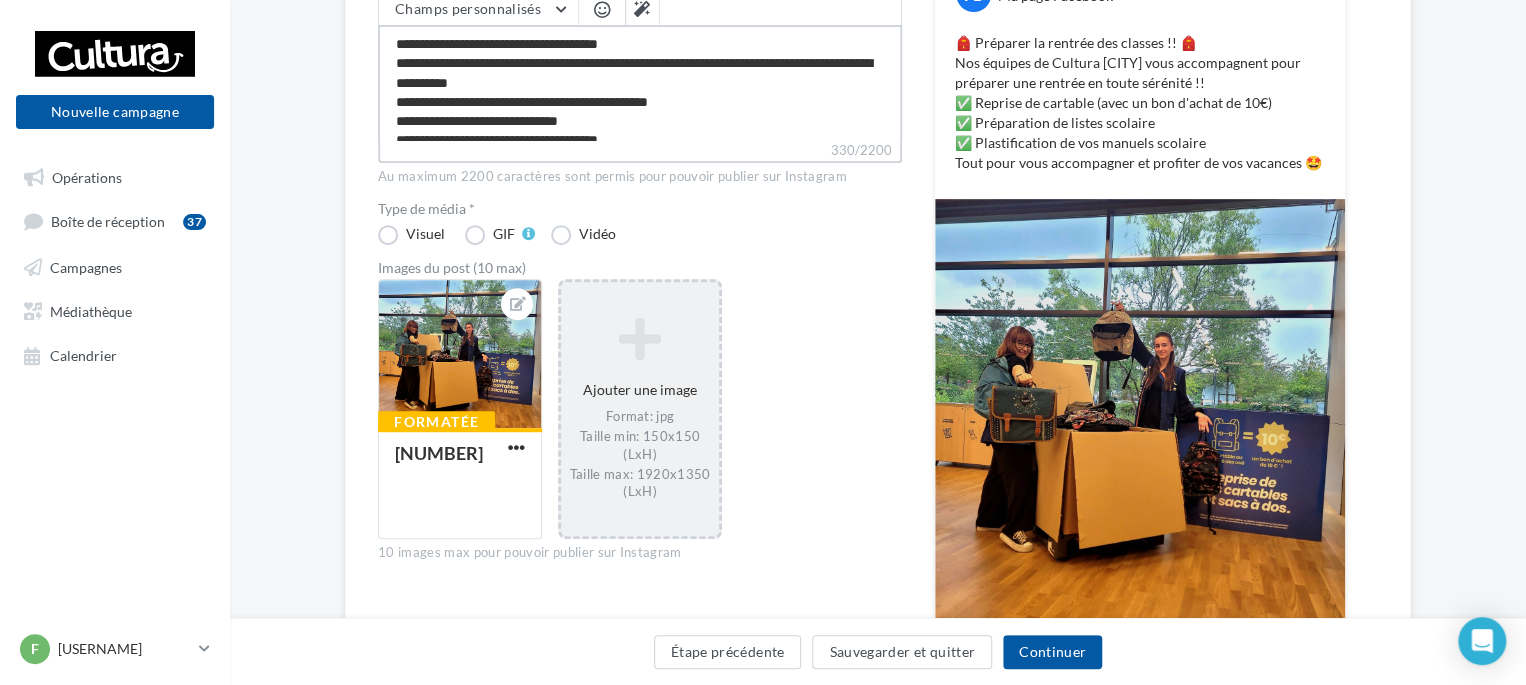 scroll, scrollTop: 205, scrollLeft: 0, axis: vertical 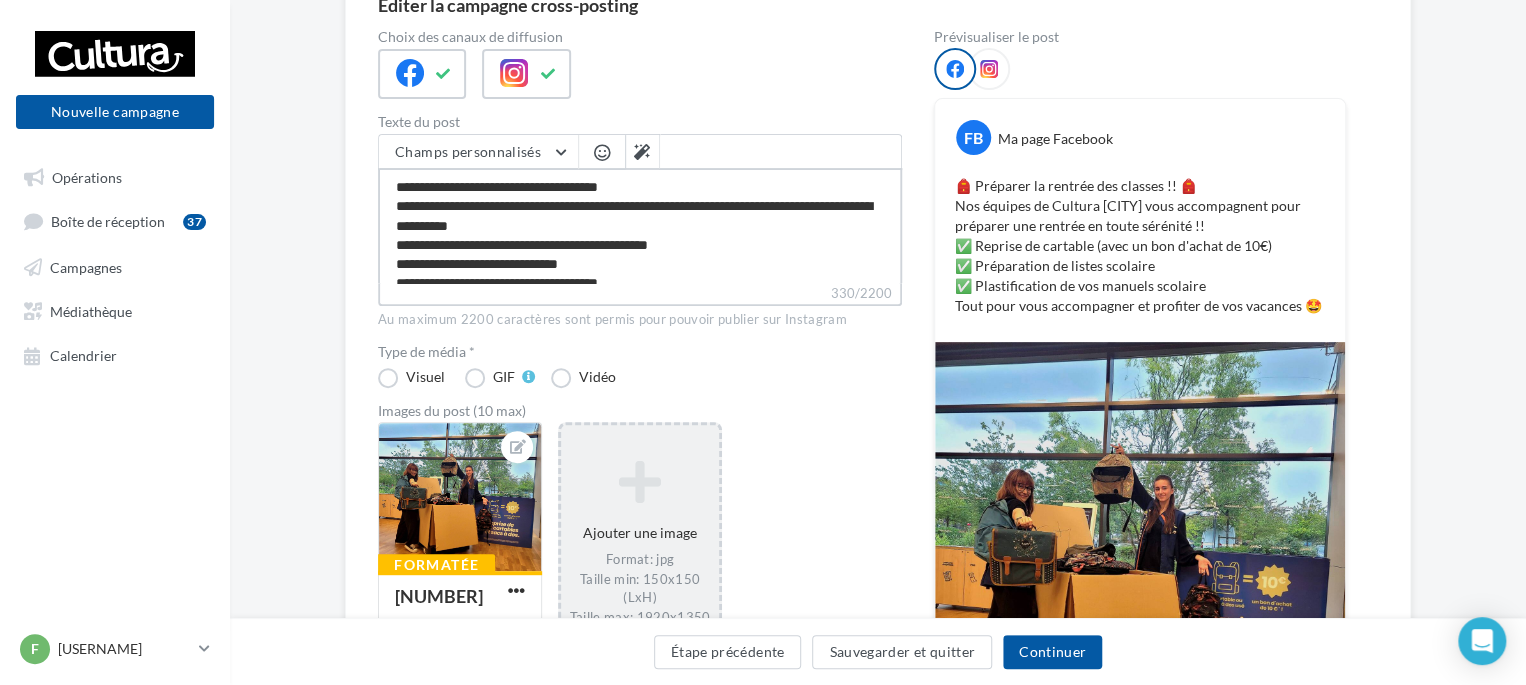 click on "**********" at bounding box center (640, 225) 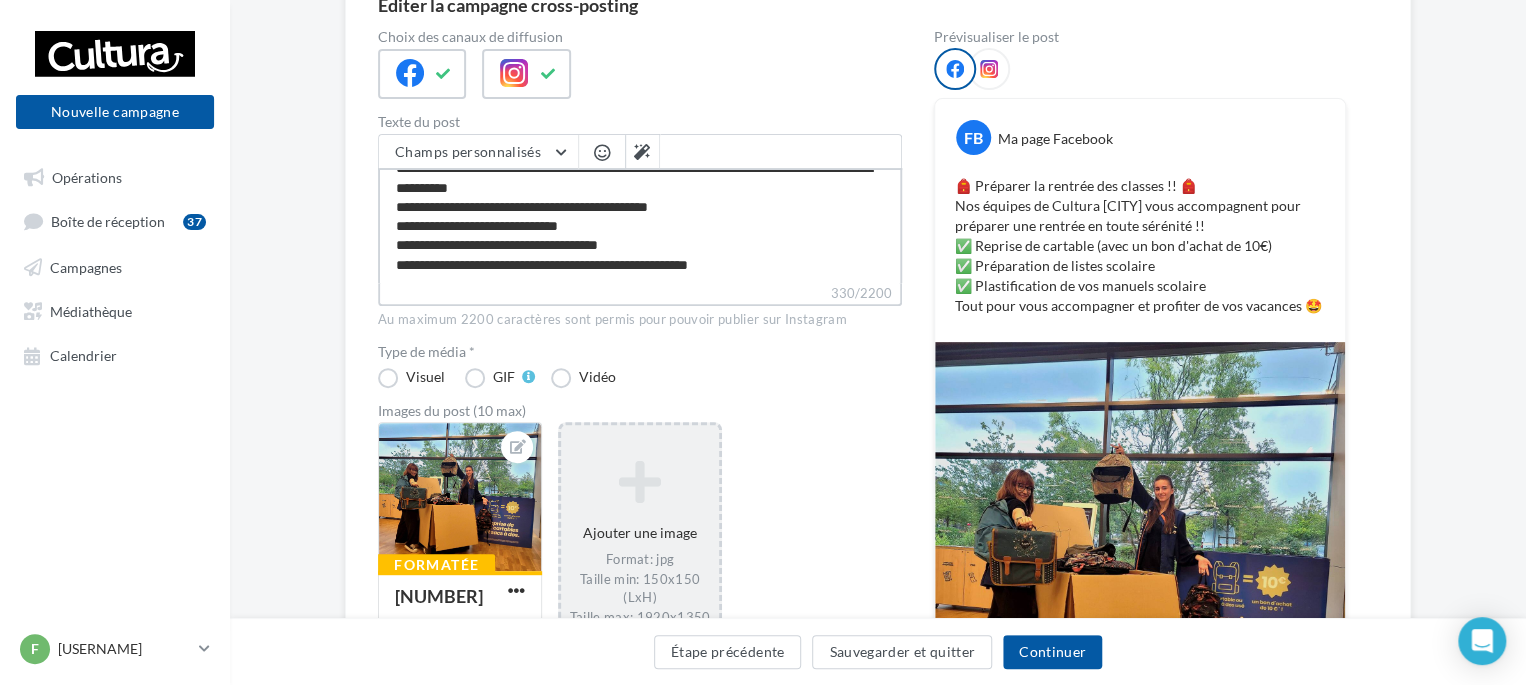 click on "**********" at bounding box center (640, 225) 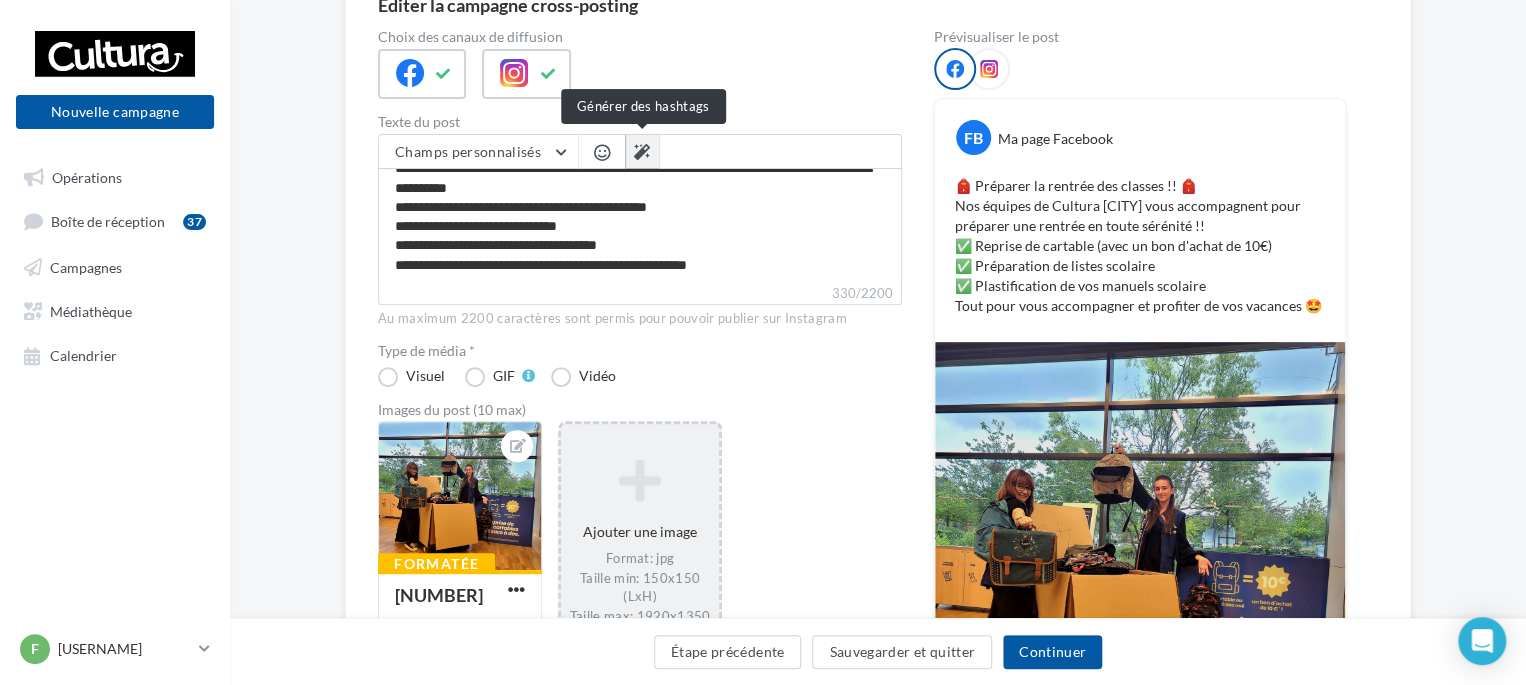 click at bounding box center [642, 152] 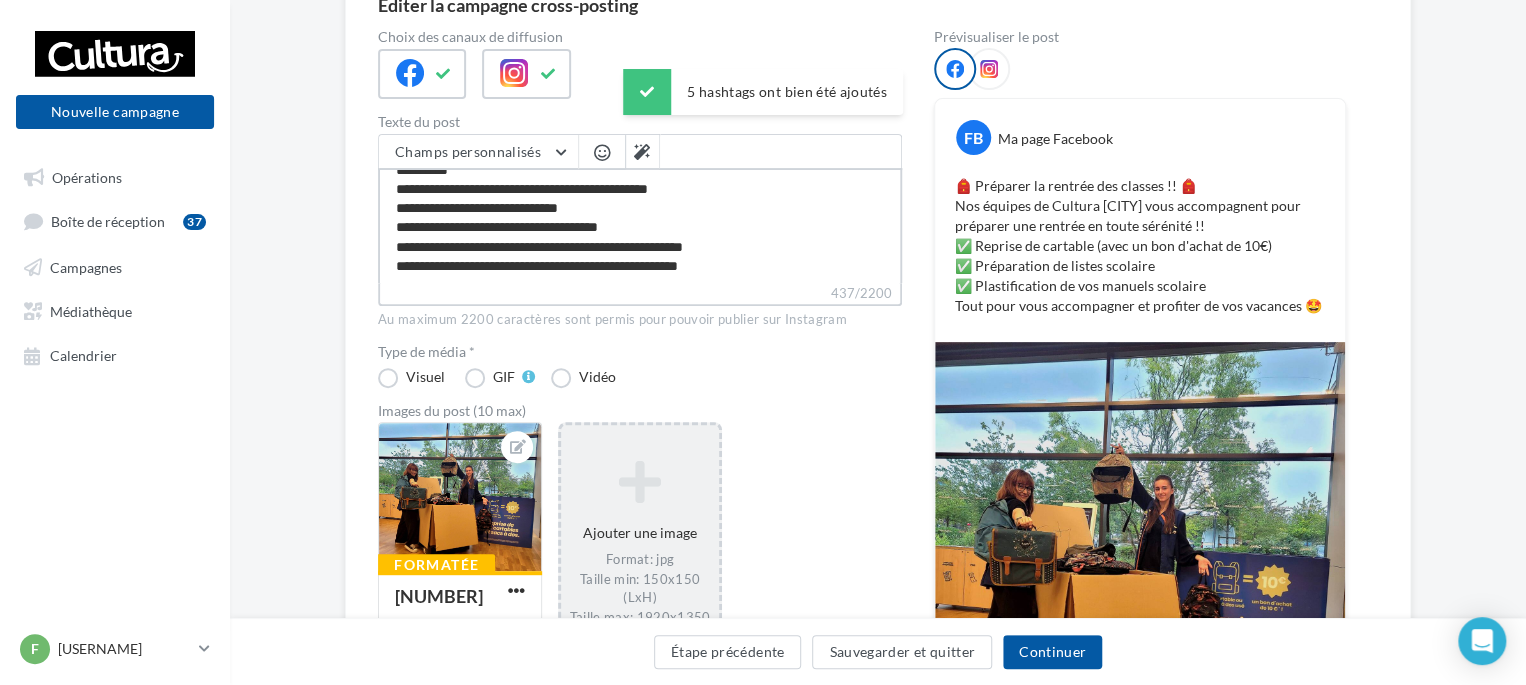 click on "**********" at bounding box center (640, 225) 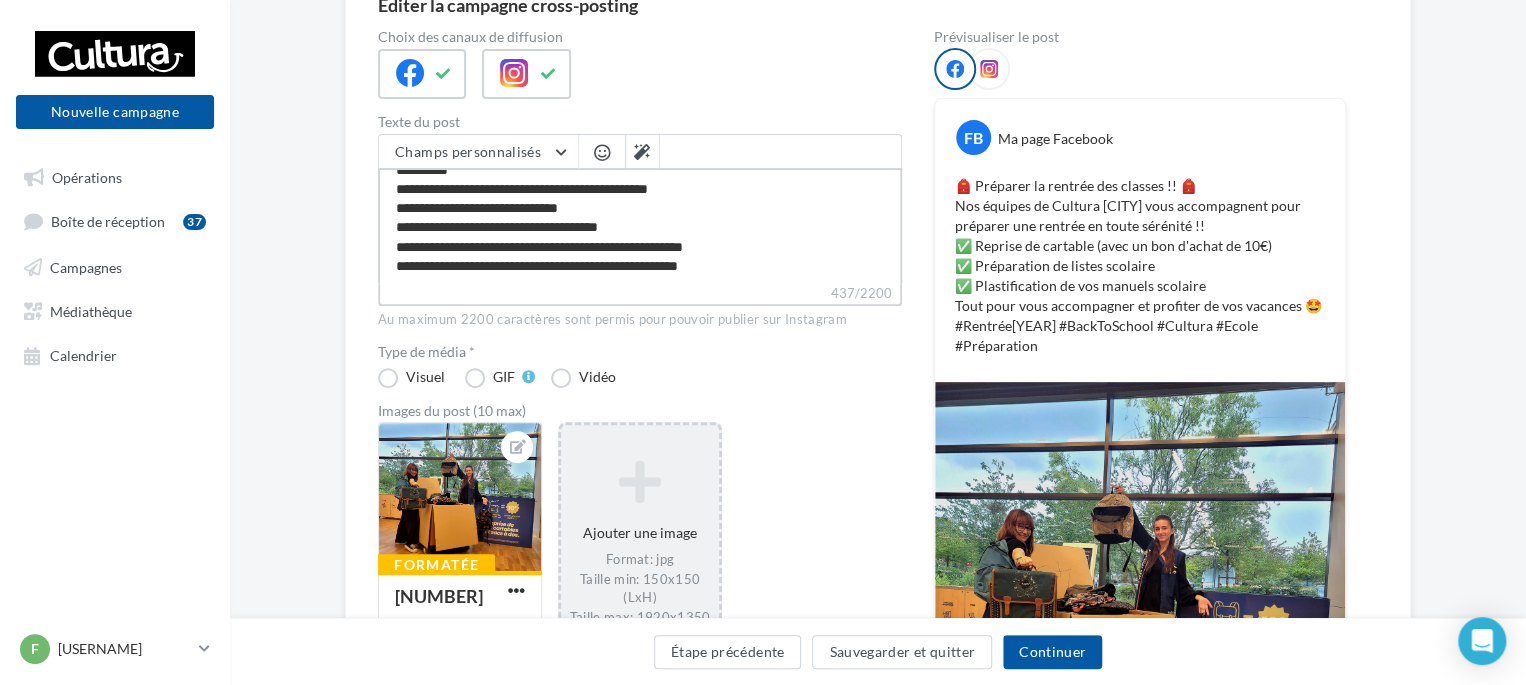 click on "**********" at bounding box center (640, 225) 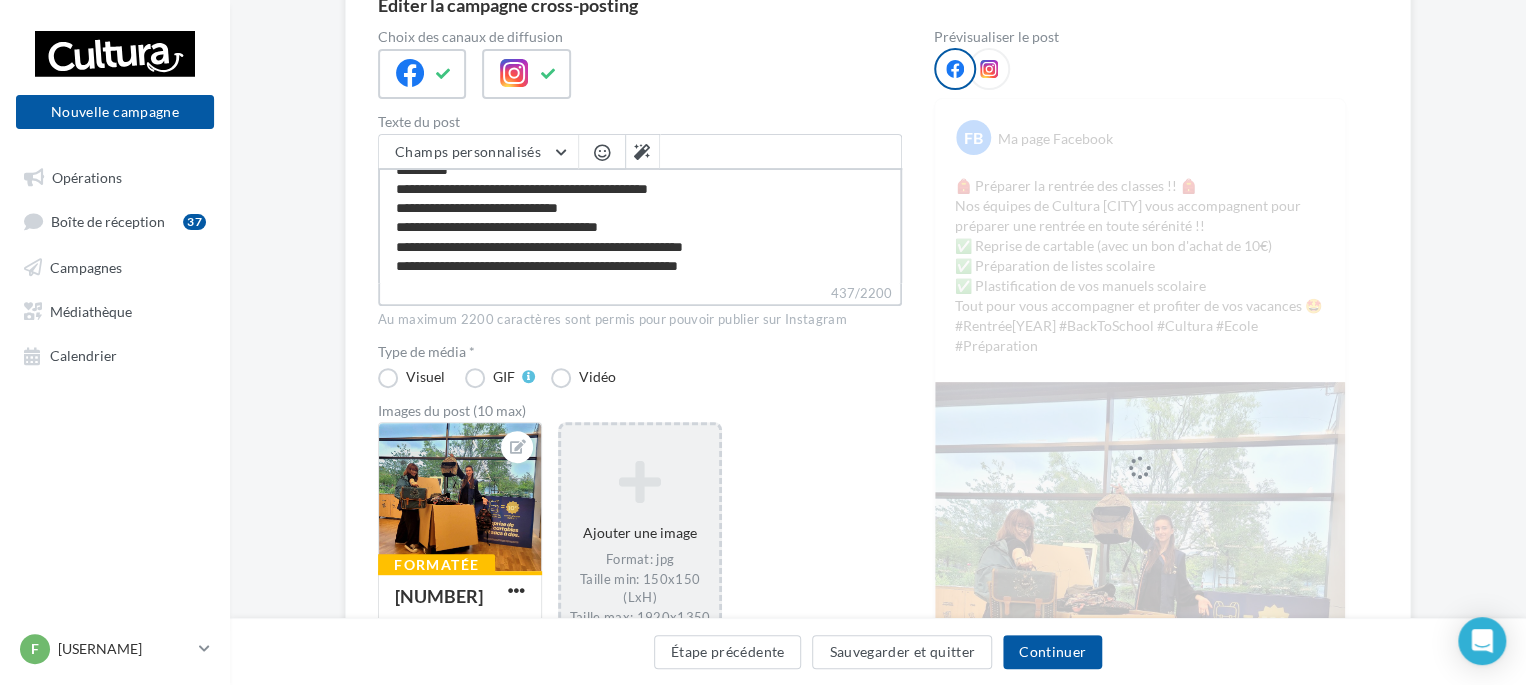 click on "**********" at bounding box center (640, 225) 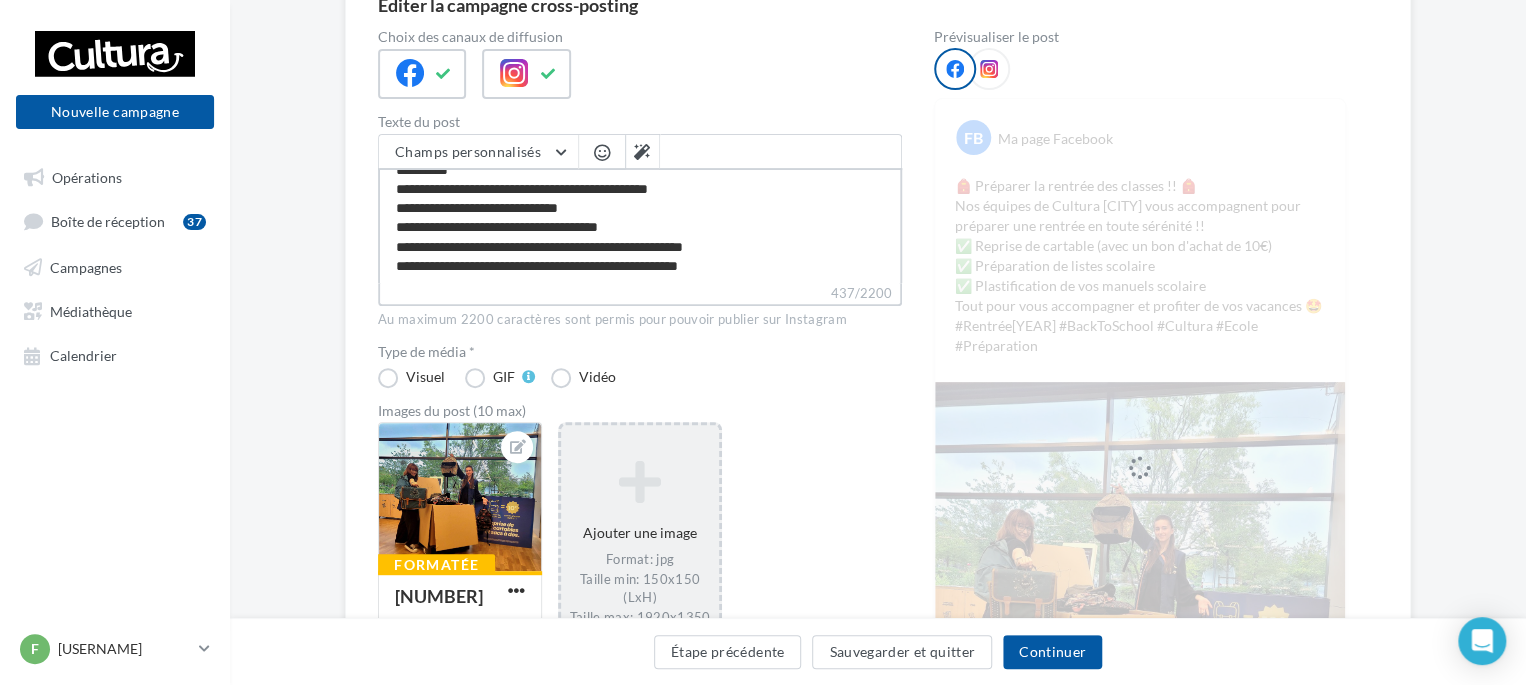 click on "**********" at bounding box center (640, 225) 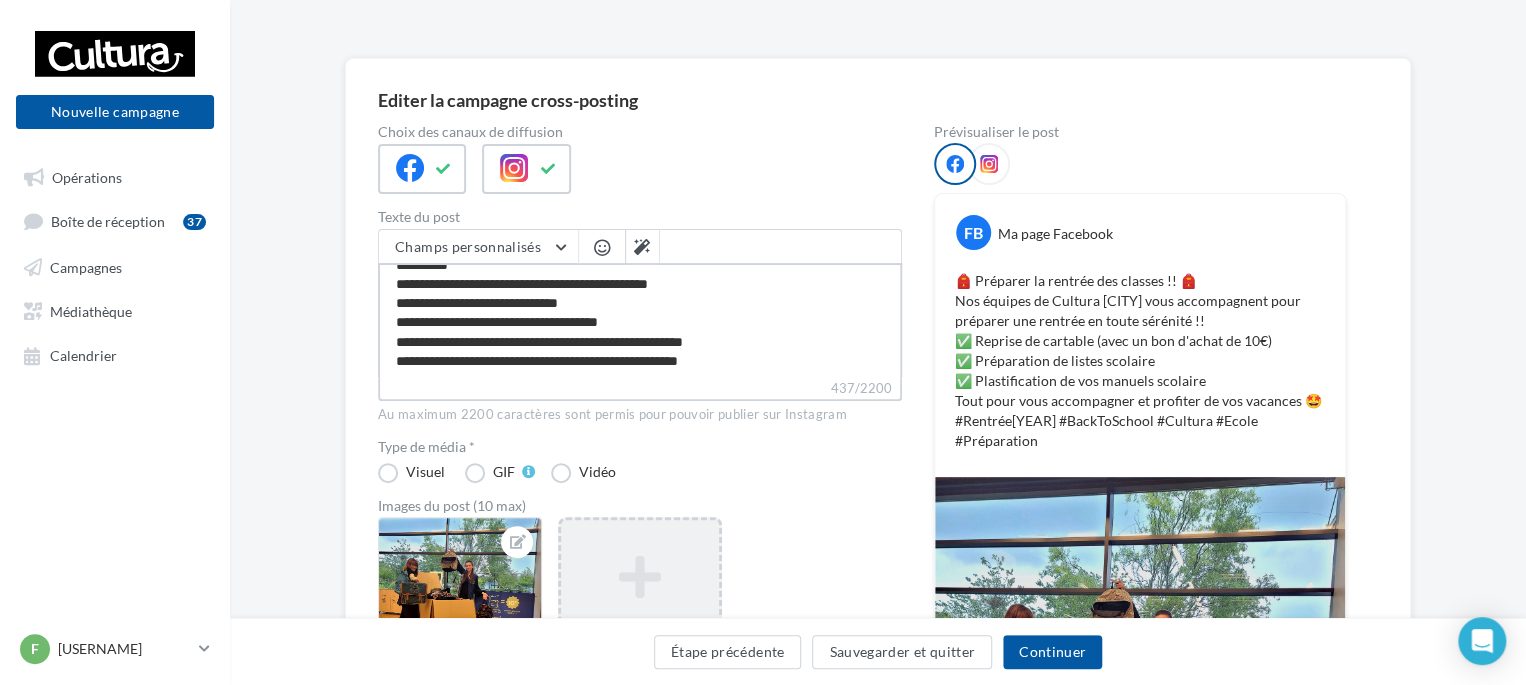 scroll, scrollTop: 105, scrollLeft: 0, axis: vertical 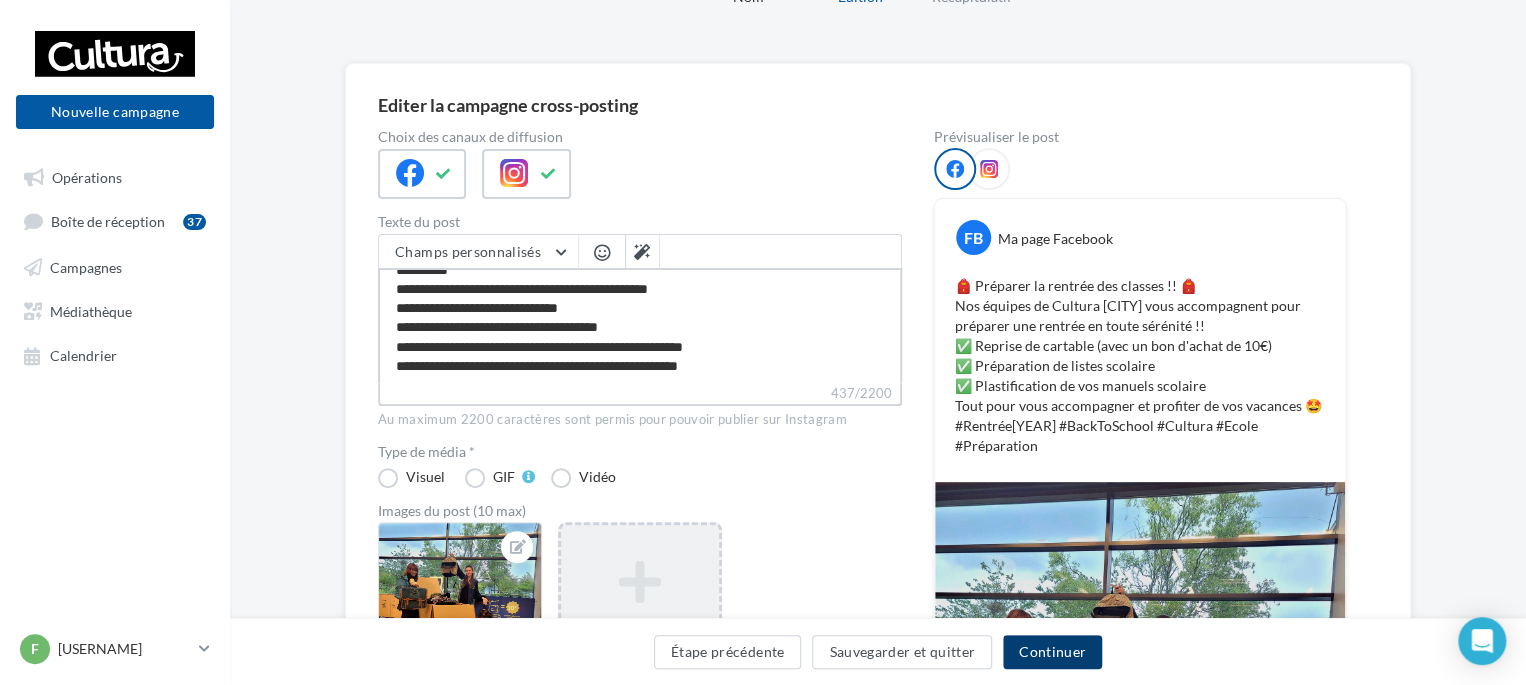 type on "**********" 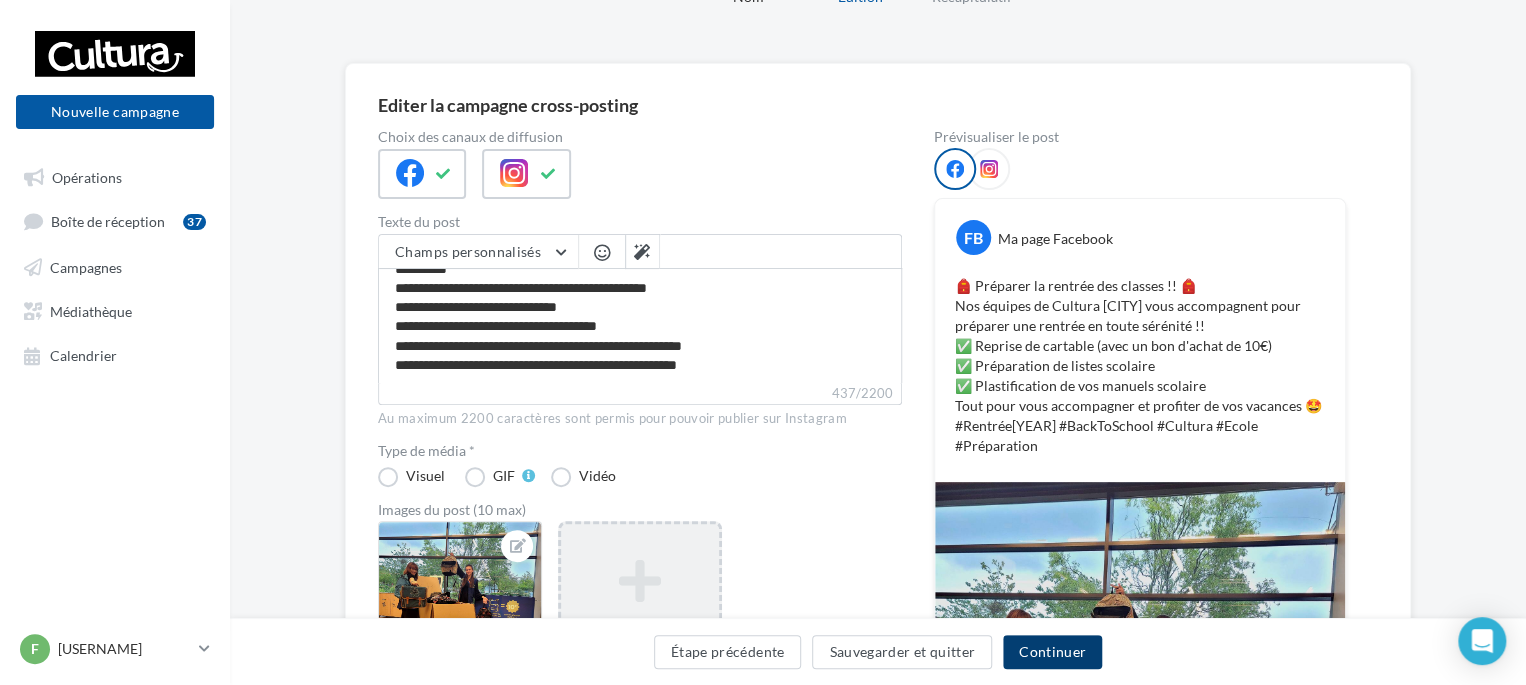 click on "Continuer" at bounding box center (1052, 652) 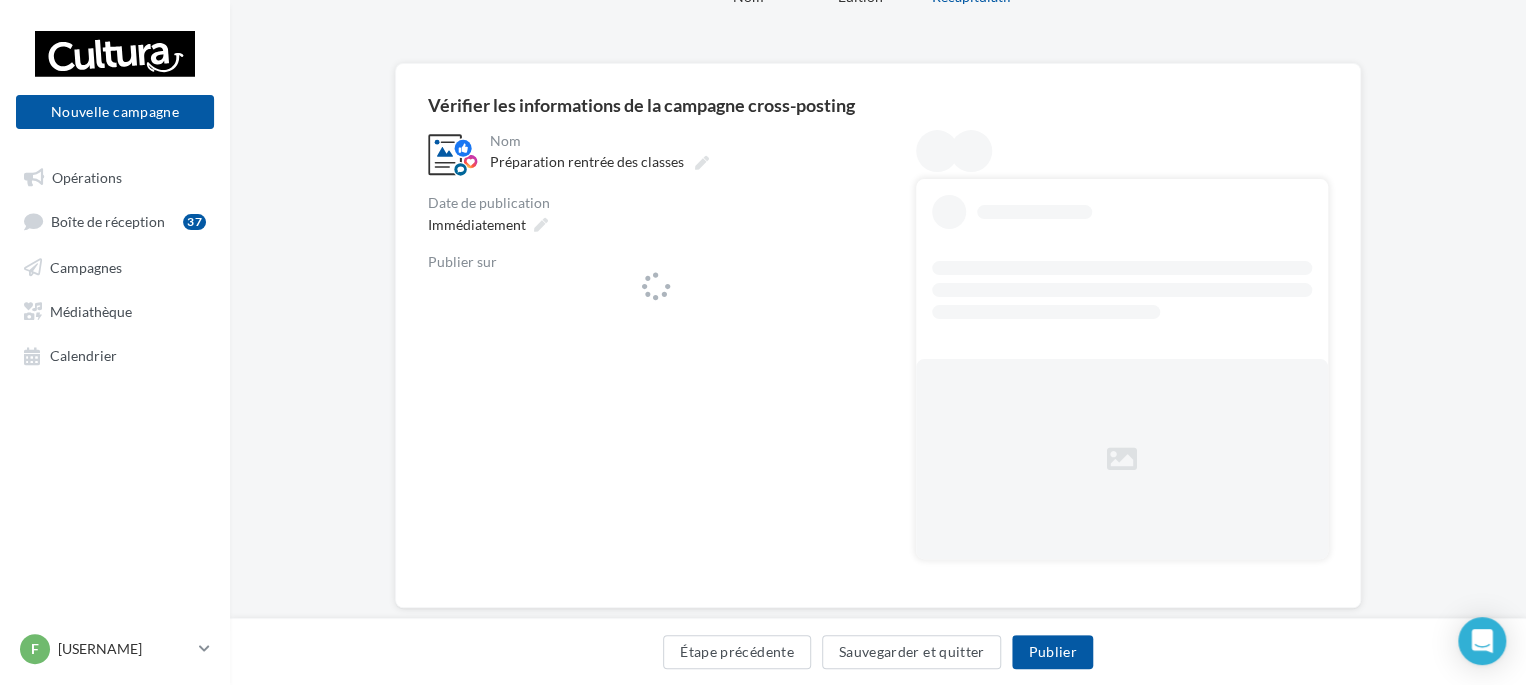 scroll, scrollTop: 0, scrollLeft: 0, axis: both 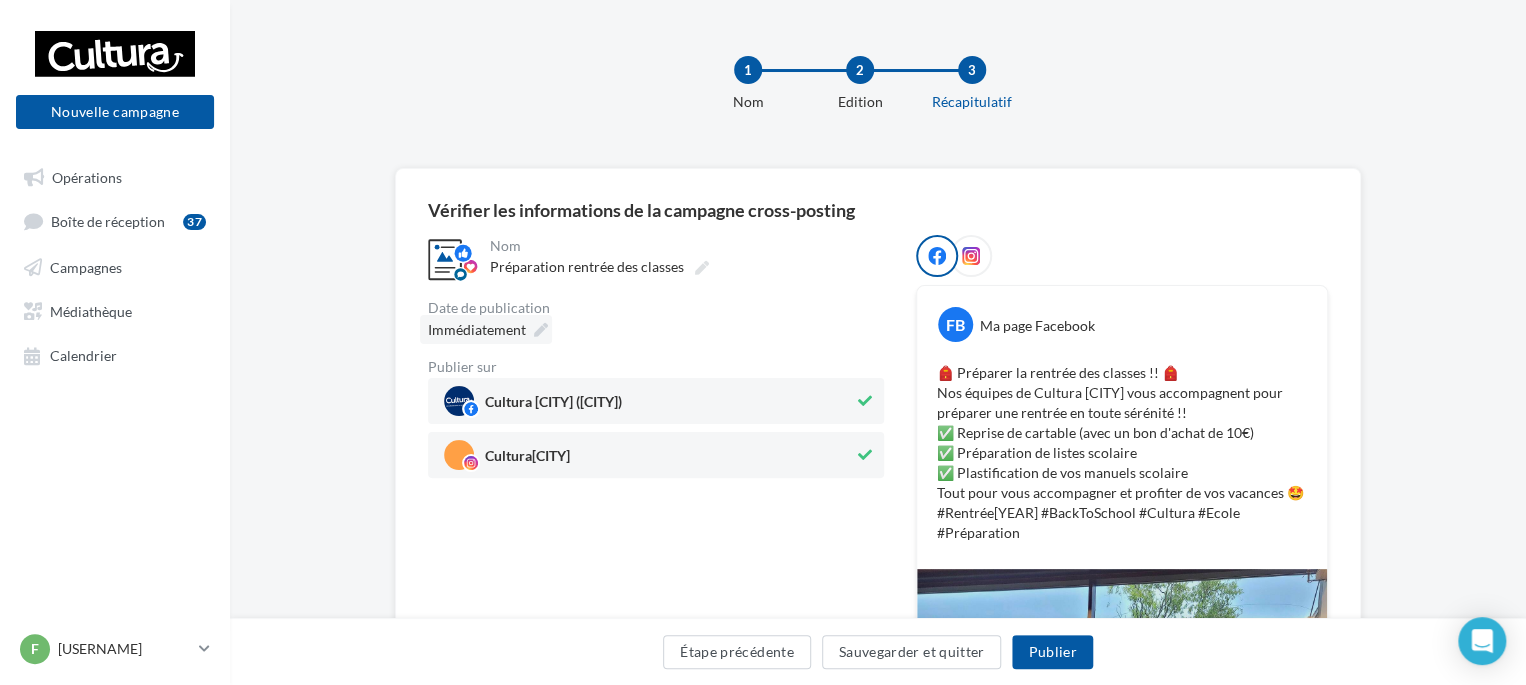 click at bounding box center [541, 330] 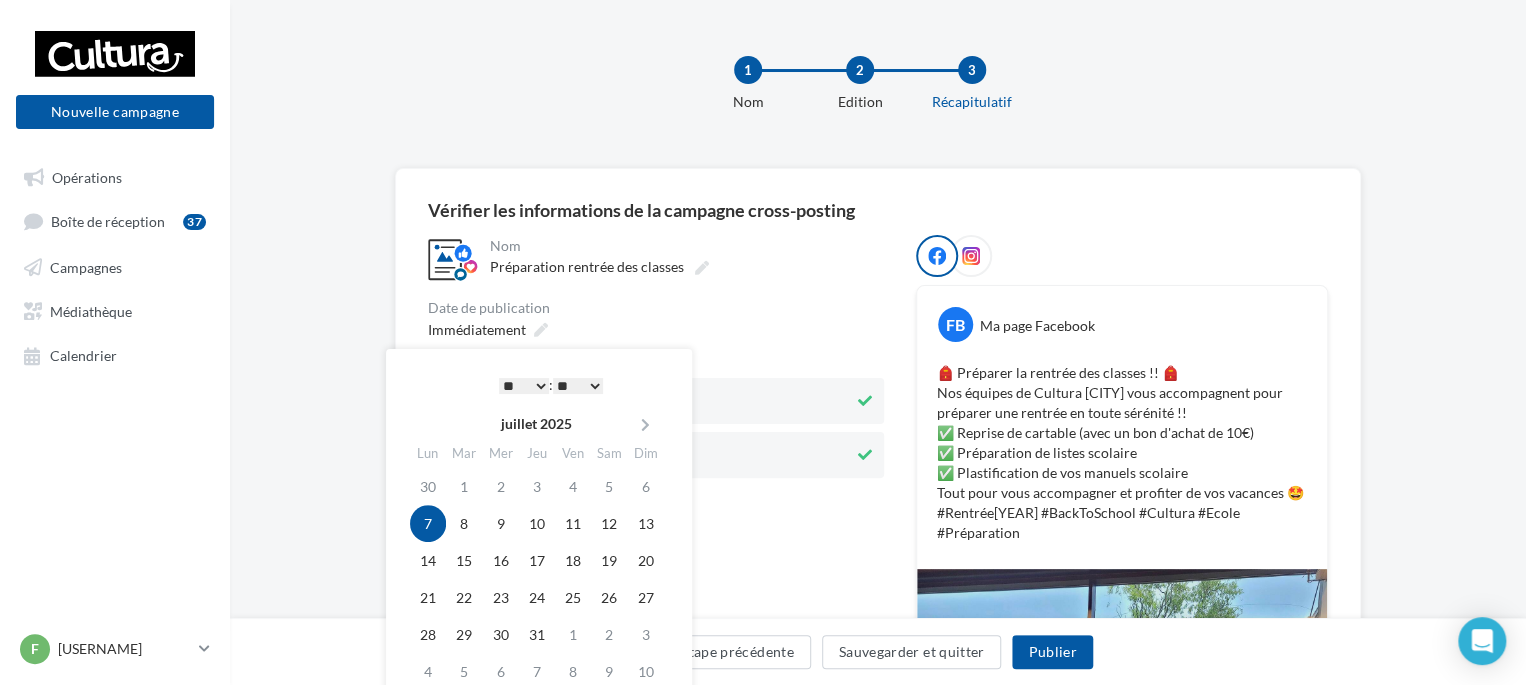 click on "* * * * * * * * * * ** ** ** ** ** ** ** ** ** ** ** ** ** **" at bounding box center (524, 386) 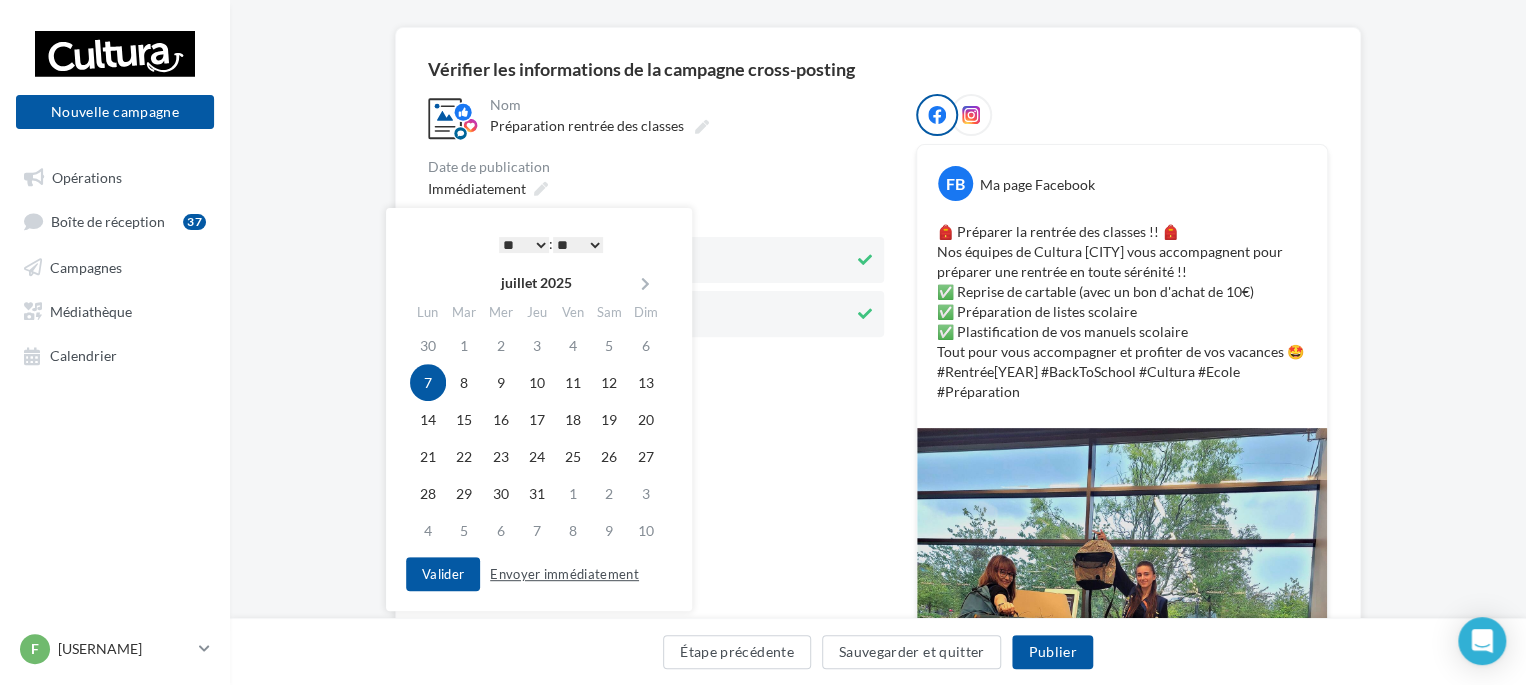 scroll, scrollTop: 300, scrollLeft: 0, axis: vertical 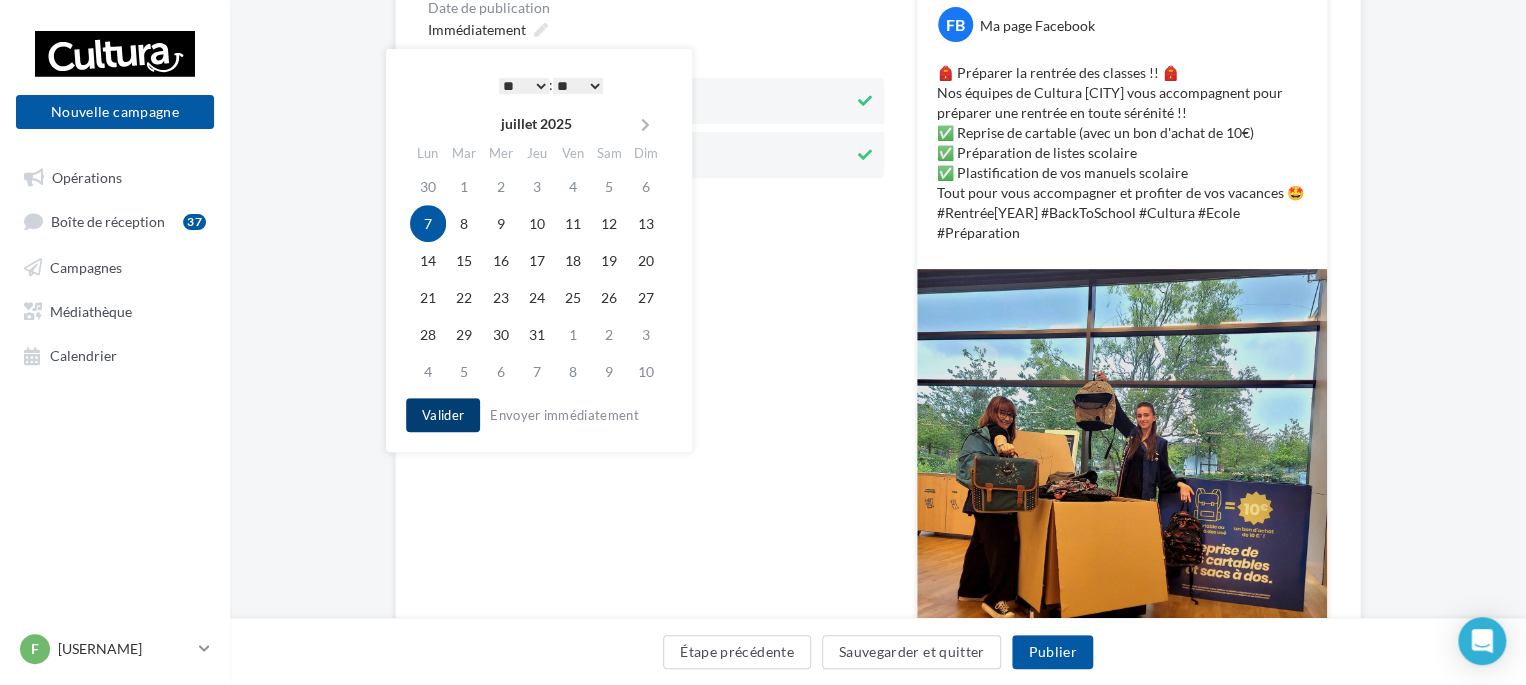 click on "Valider" at bounding box center [443, 415] 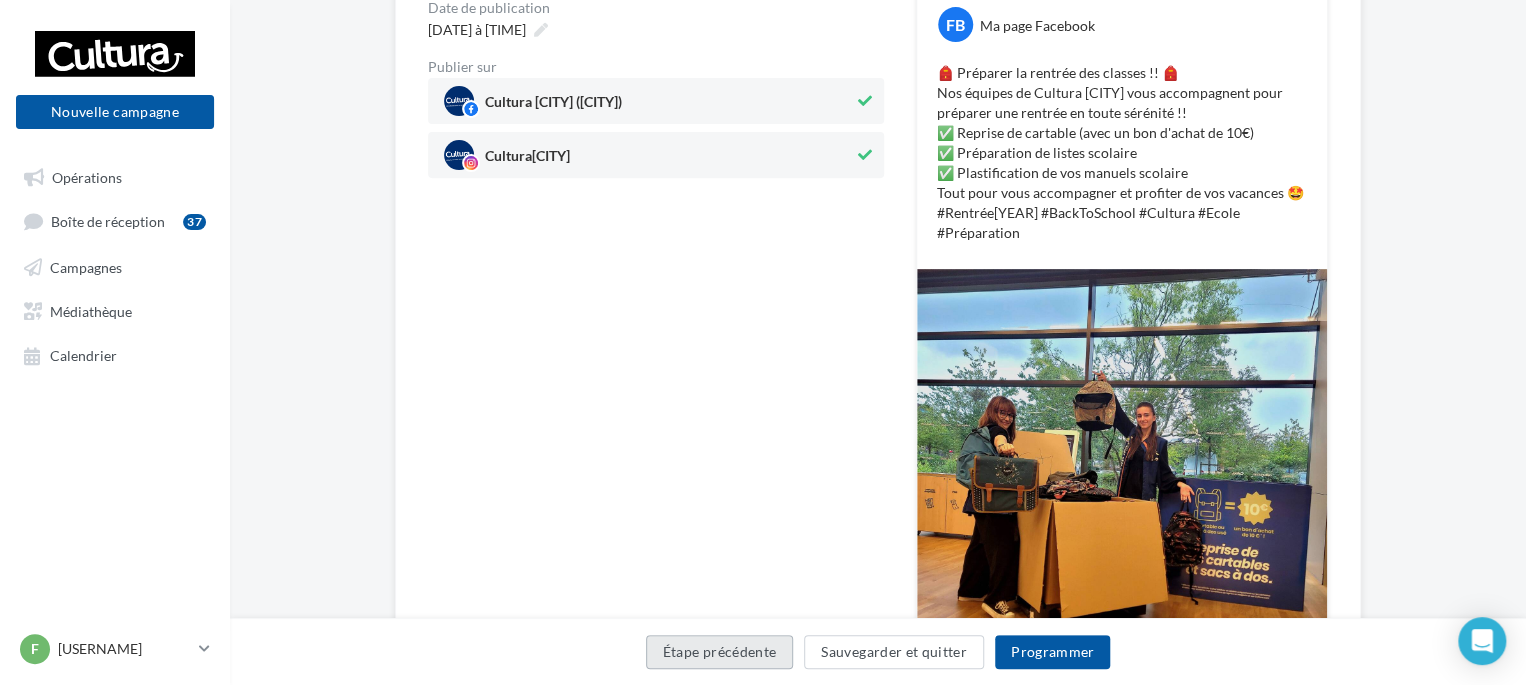 click on "Étape précédente" at bounding box center [720, 652] 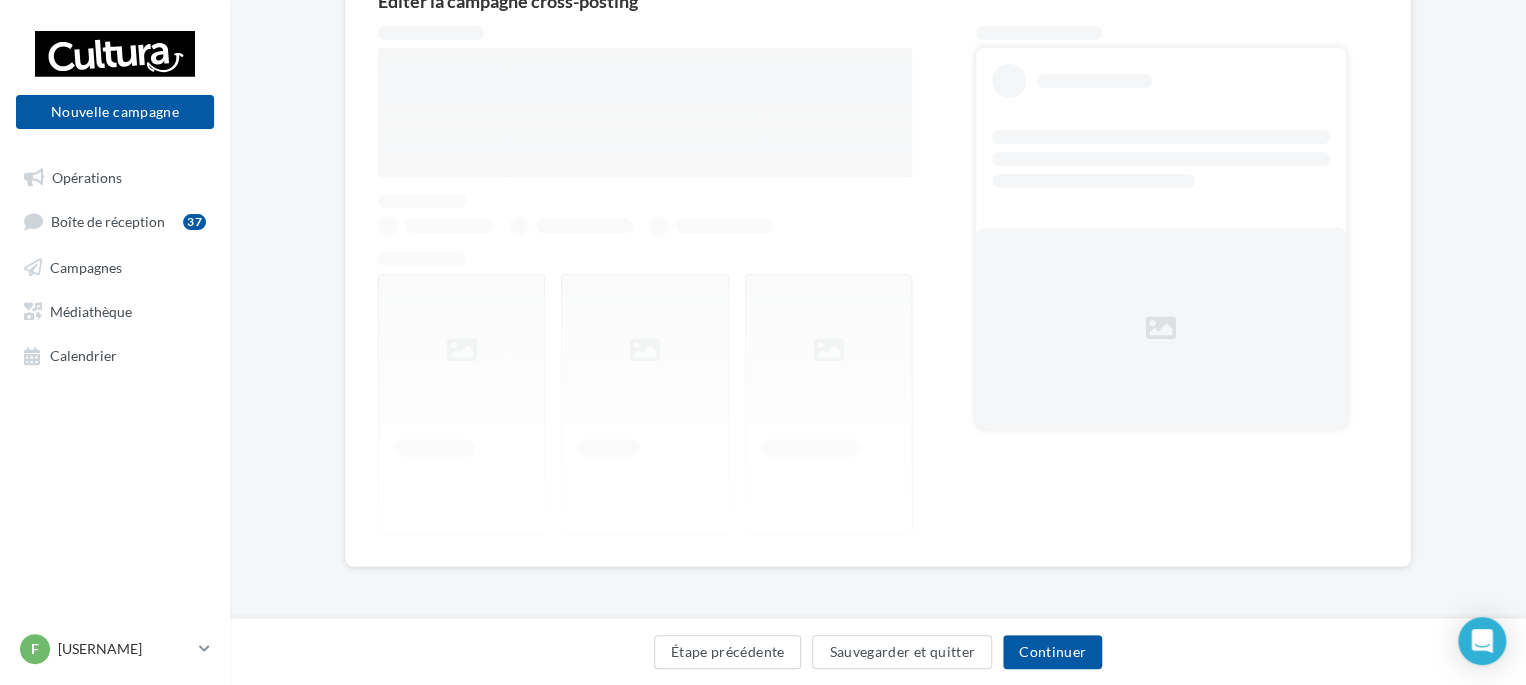 scroll, scrollTop: 208, scrollLeft: 0, axis: vertical 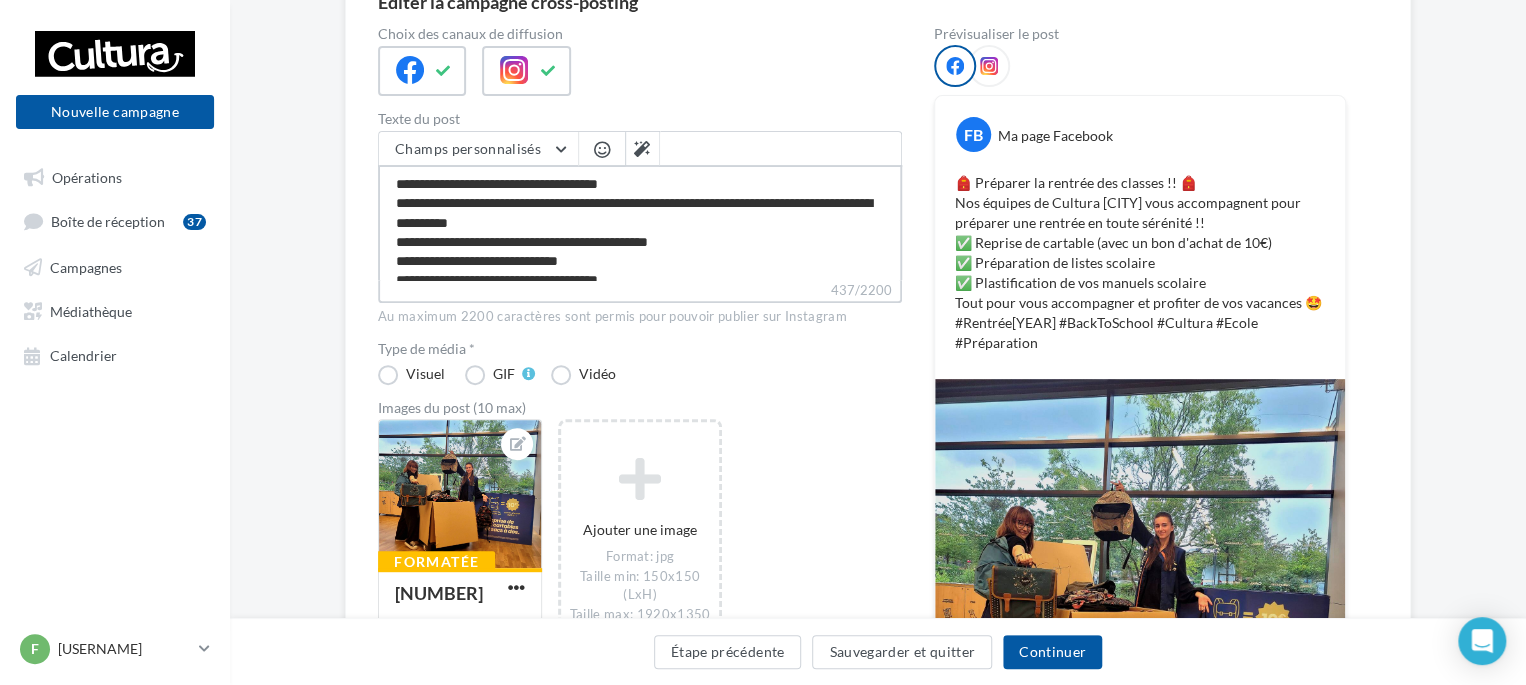 click on "**********" at bounding box center [640, 222] 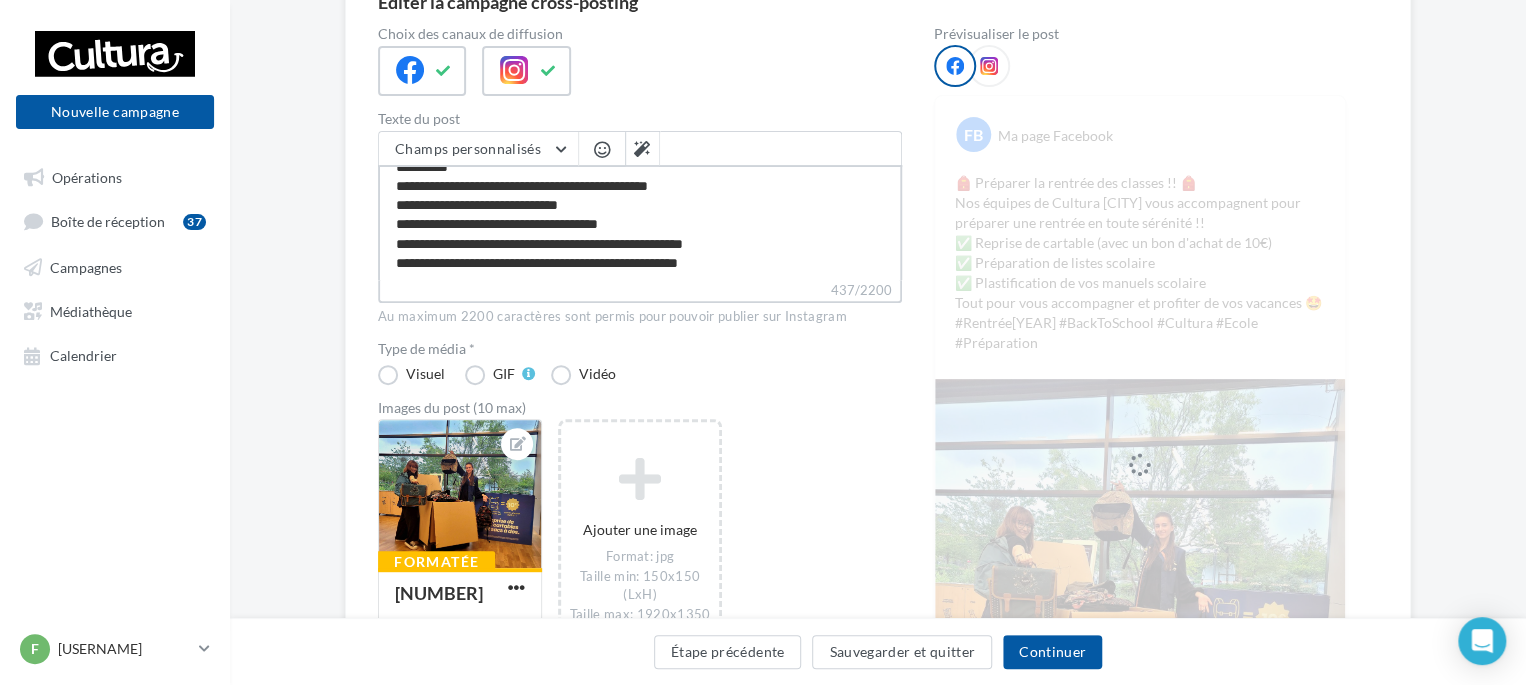 scroll, scrollTop: 0, scrollLeft: 0, axis: both 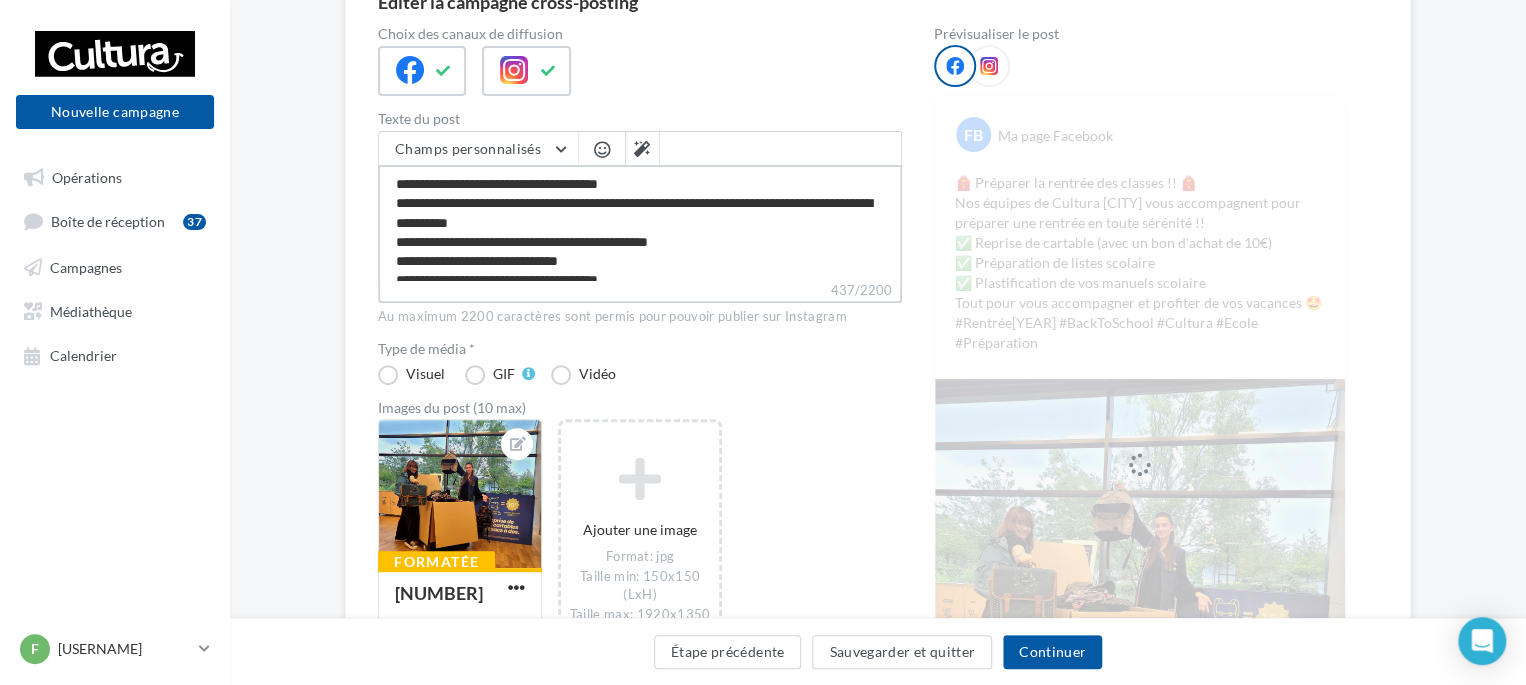 drag, startPoint x: 415, startPoint y: 205, endPoint x: 459, endPoint y: 205, distance: 44 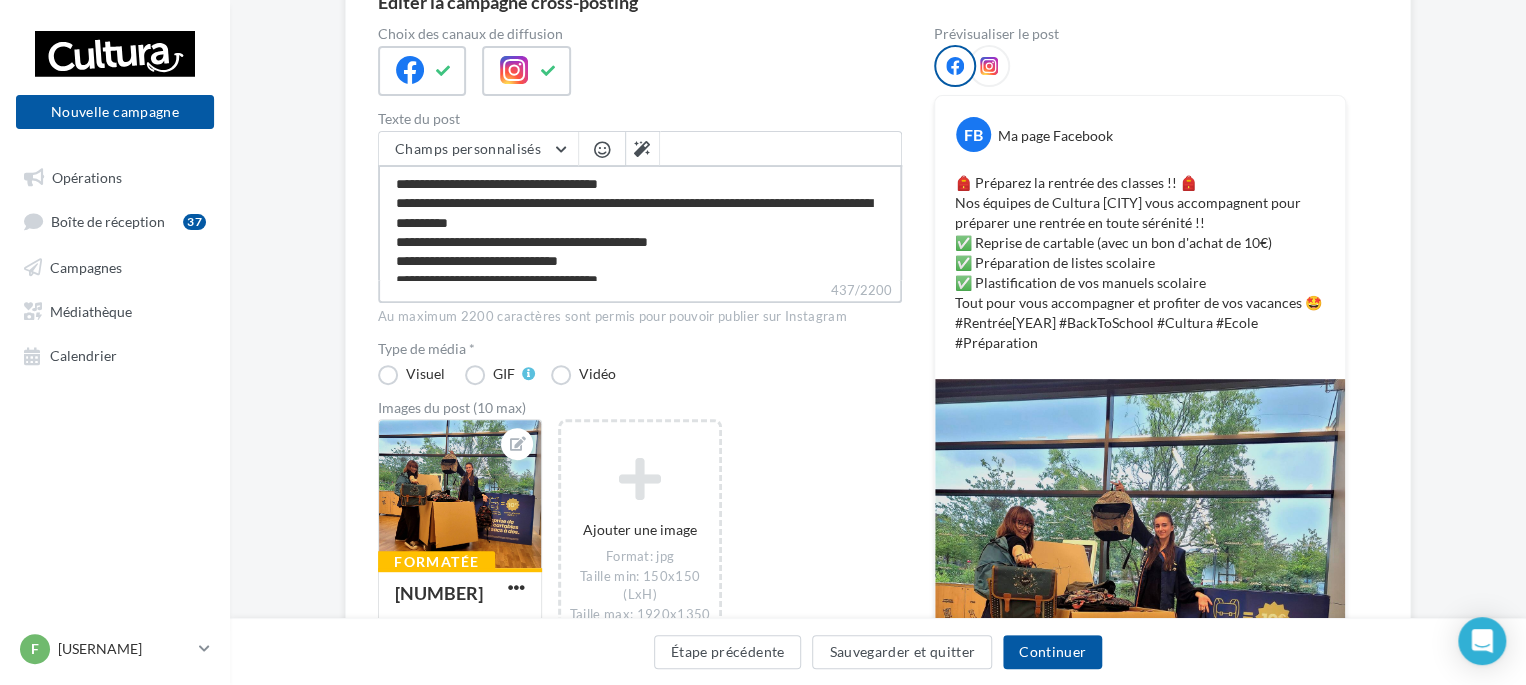 click on "**********" at bounding box center (640, 222) 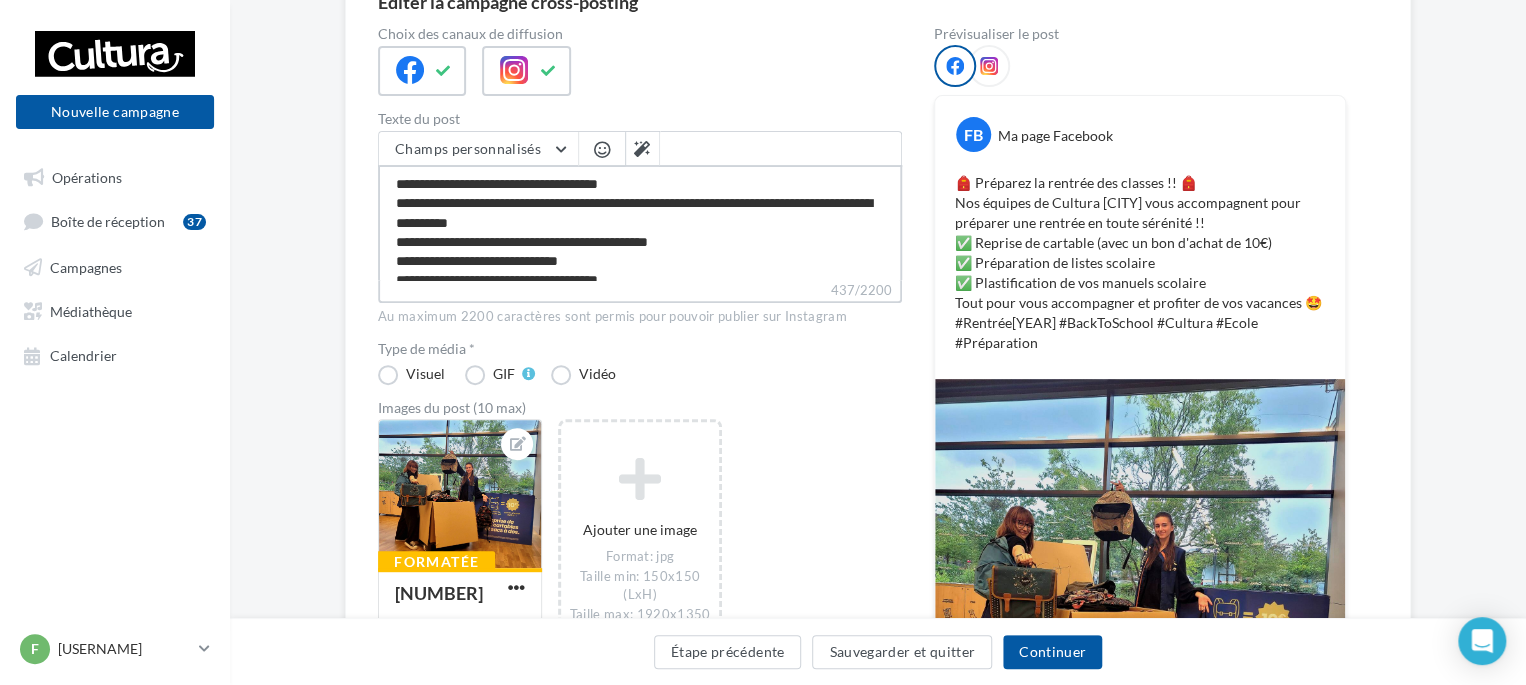 click on "**********" at bounding box center [640, 222] 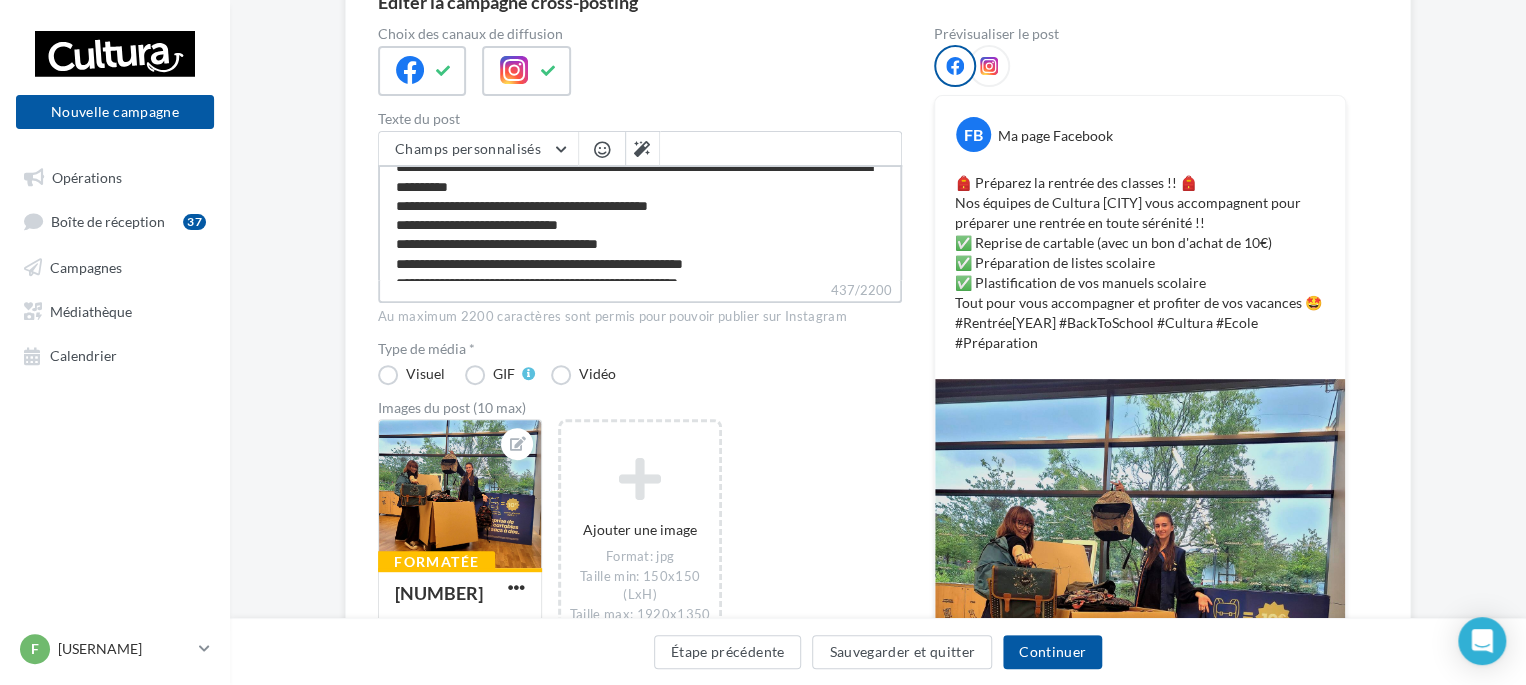 scroll, scrollTop: 56, scrollLeft: 0, axis: vertical 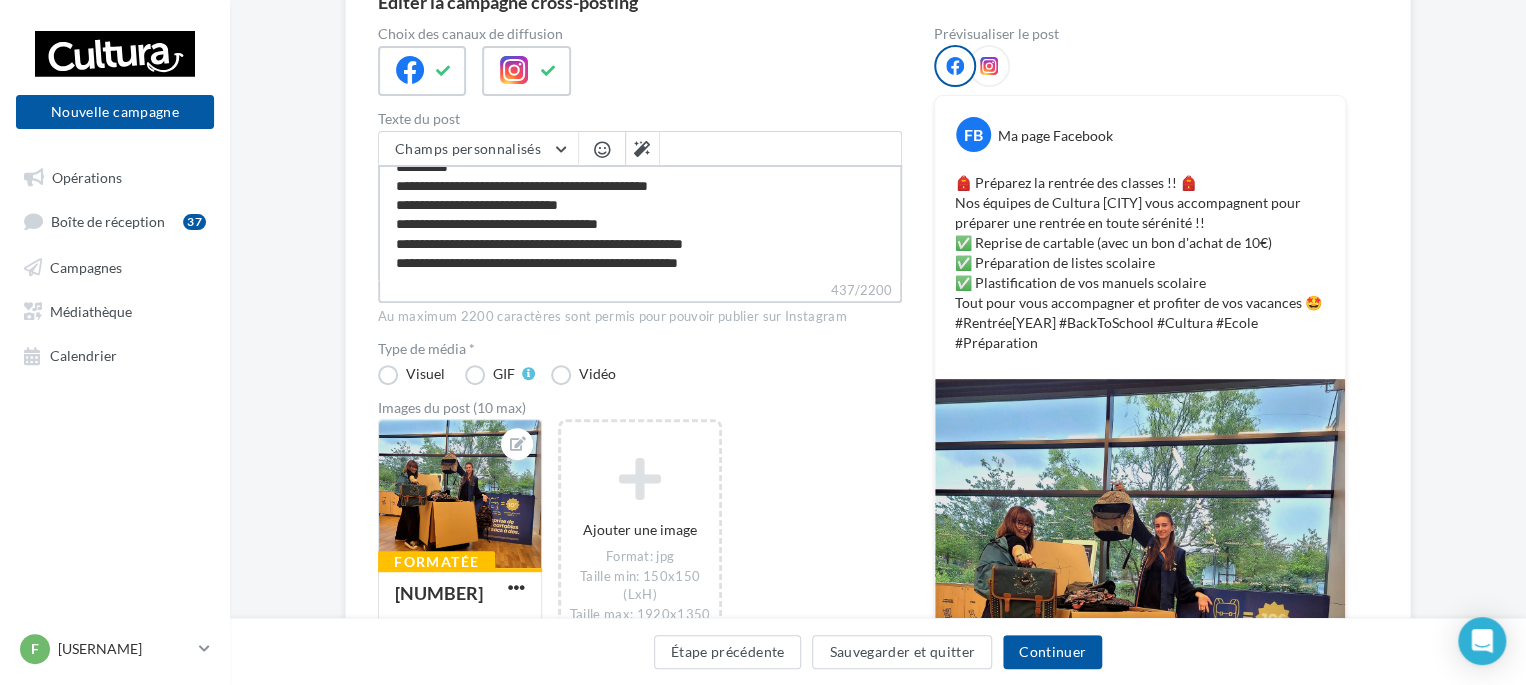click on "**********" at bounding box center [640, 222] 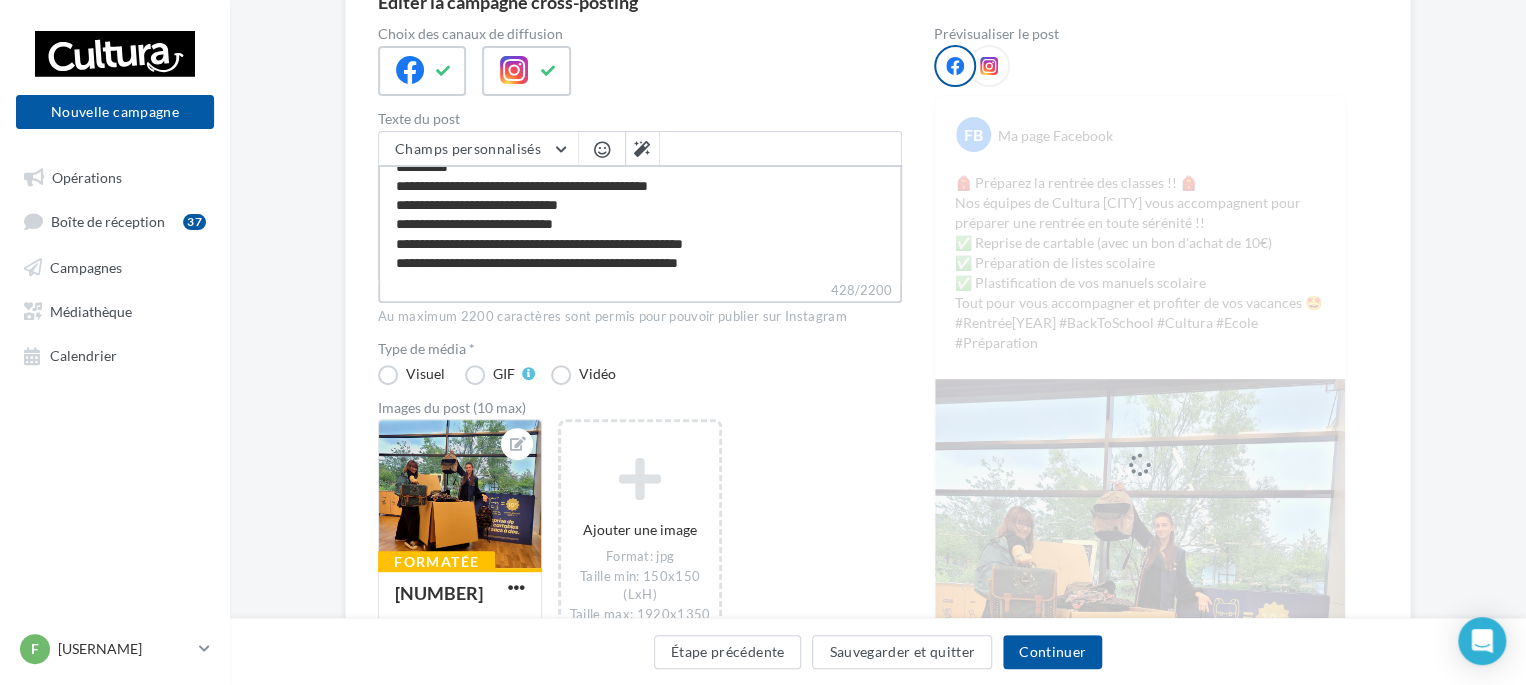 click on "**********" at bounding box center (640, 222) 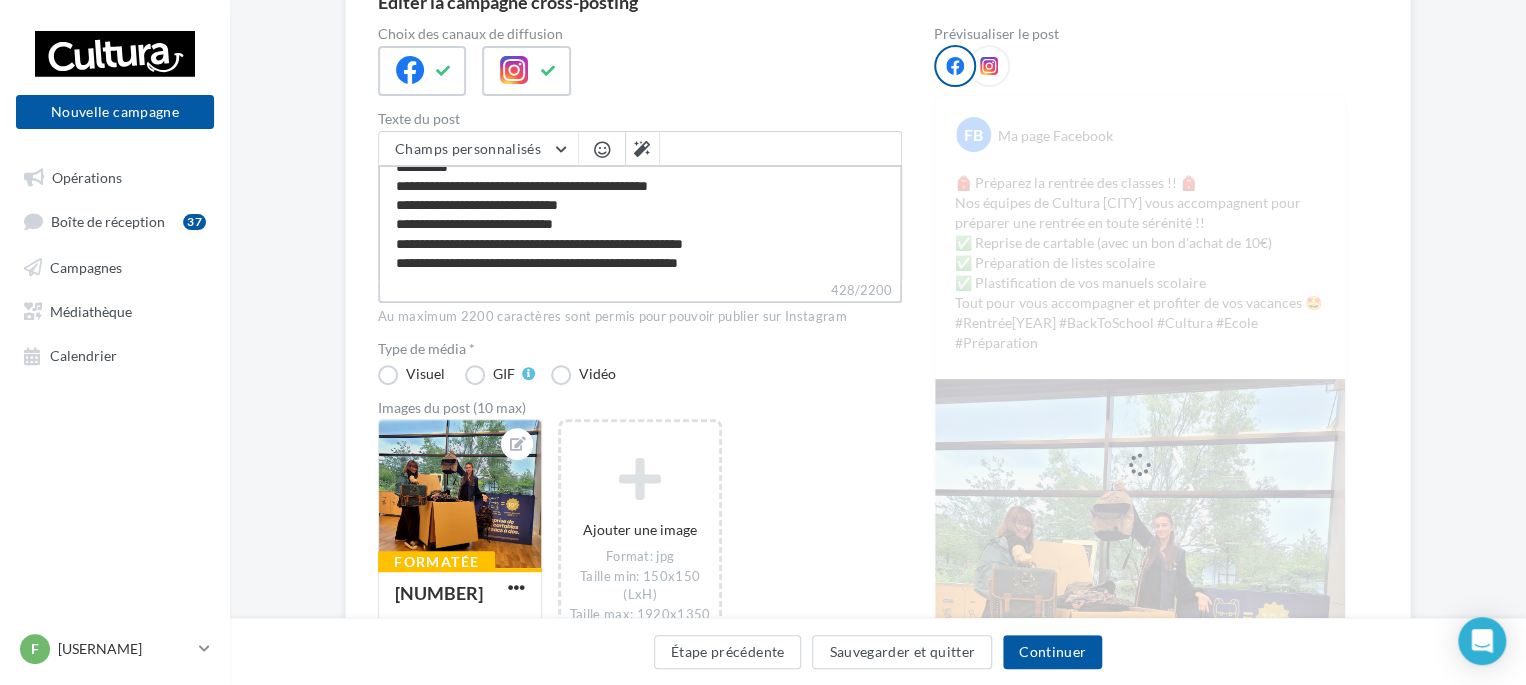 click on "**********" at bounding box center [640, 222] 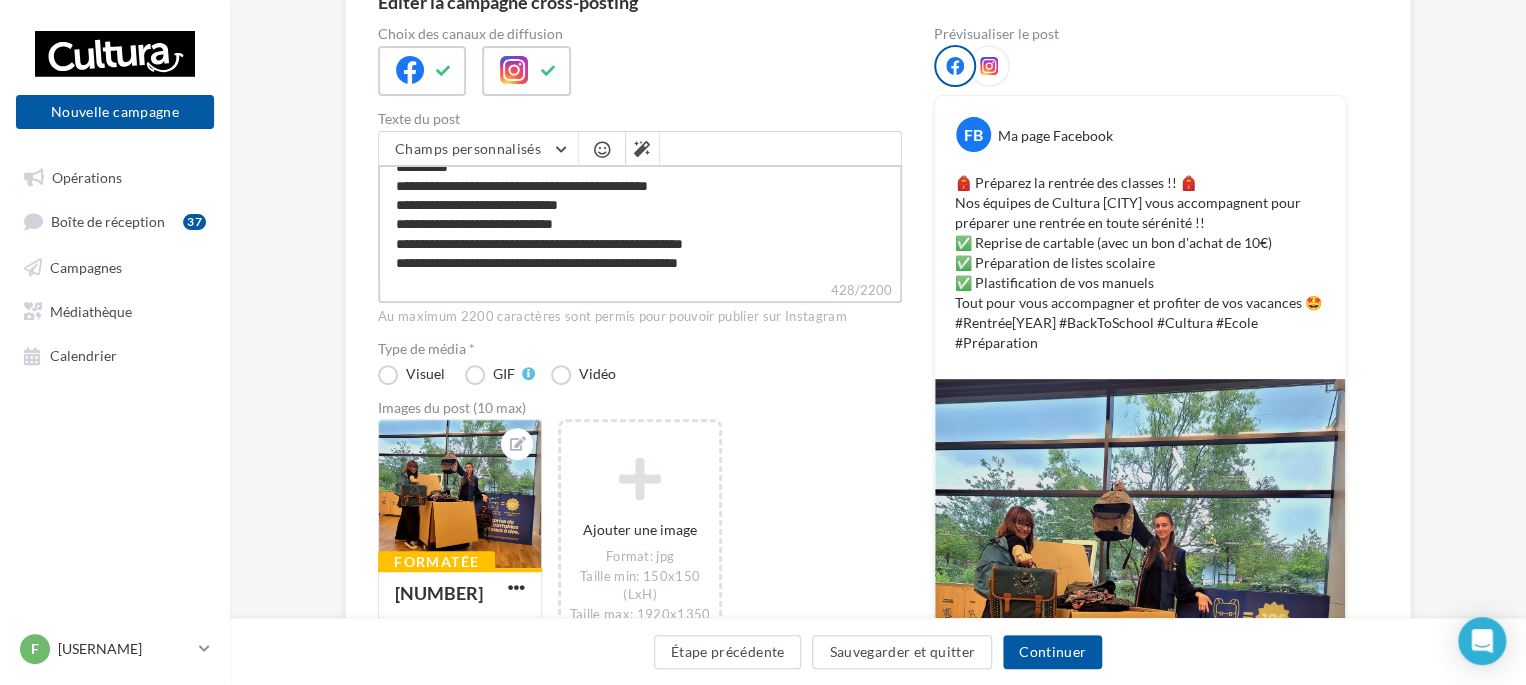 click on "**********" at bounding box center [640, 222] 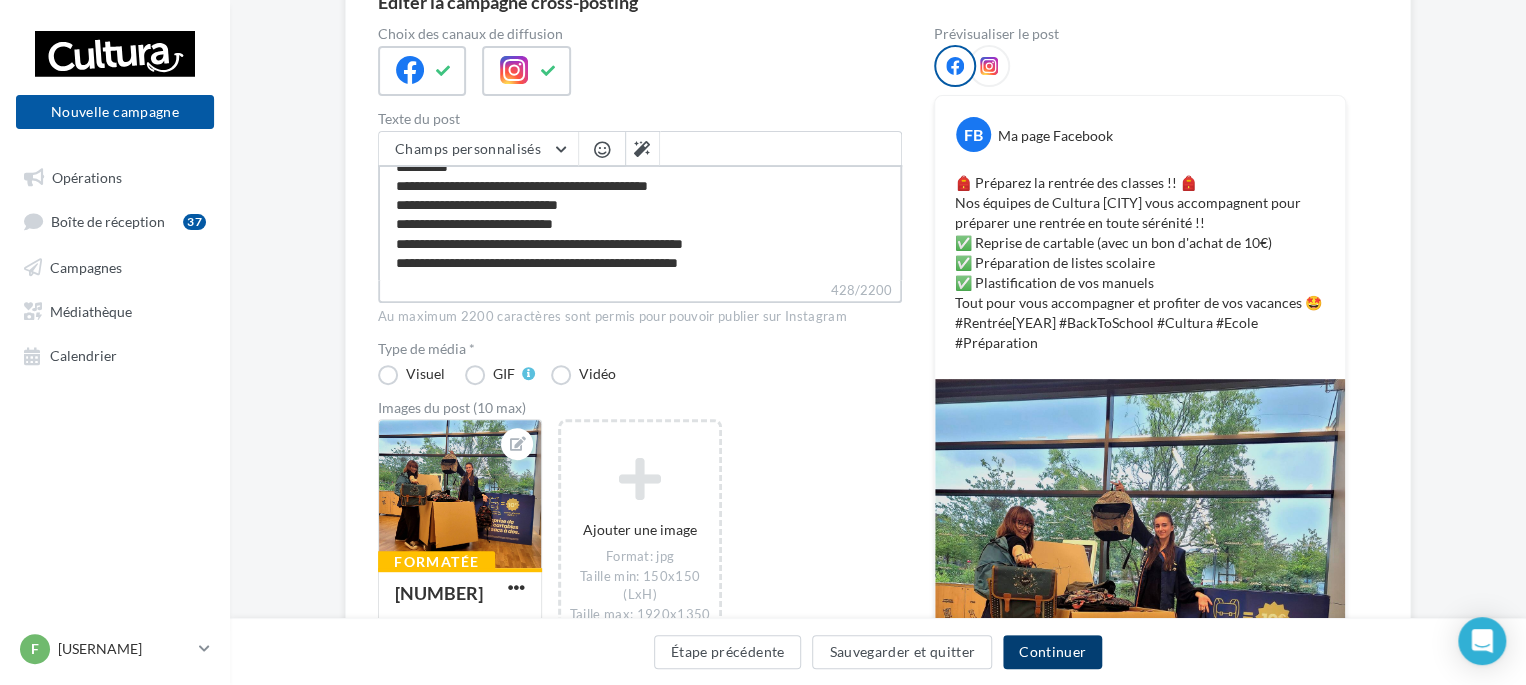type on "**********" 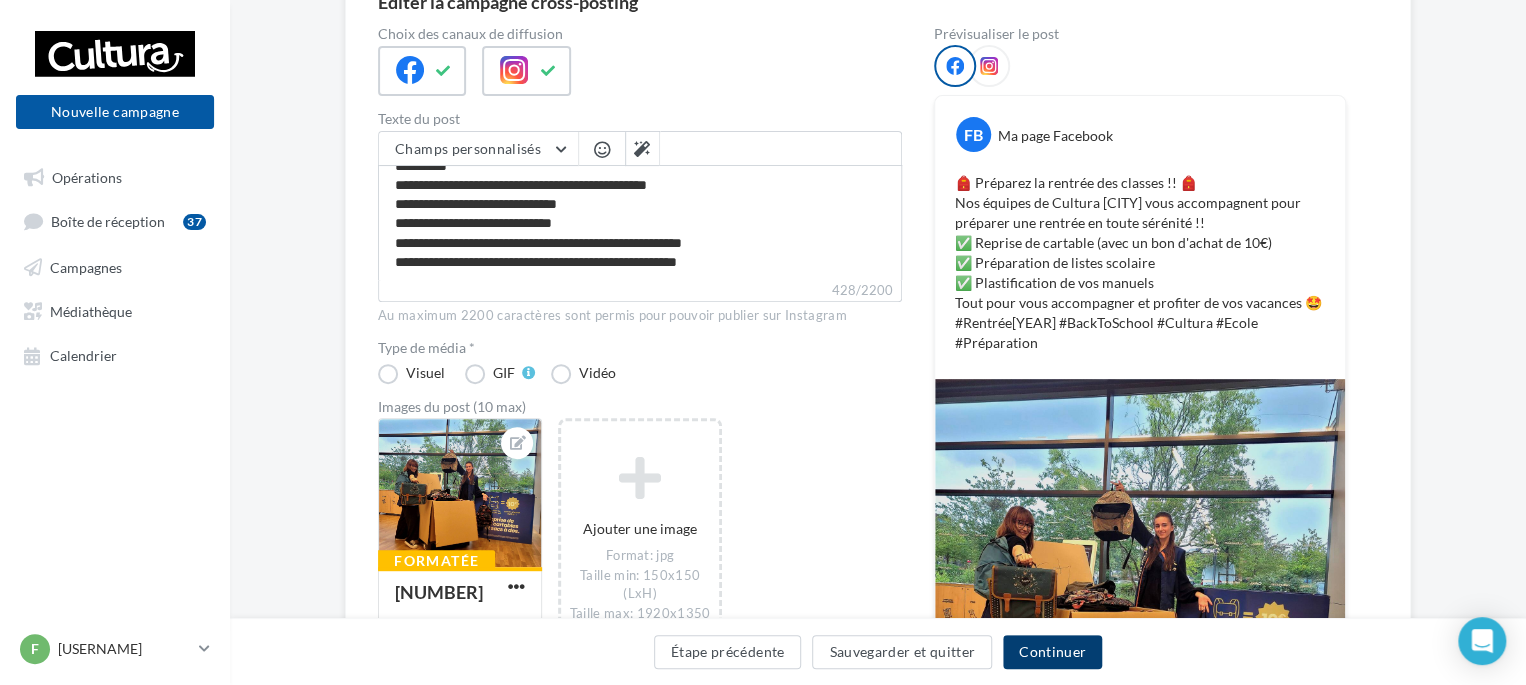 click on "Continuer" at bounding box center [1052, 652] 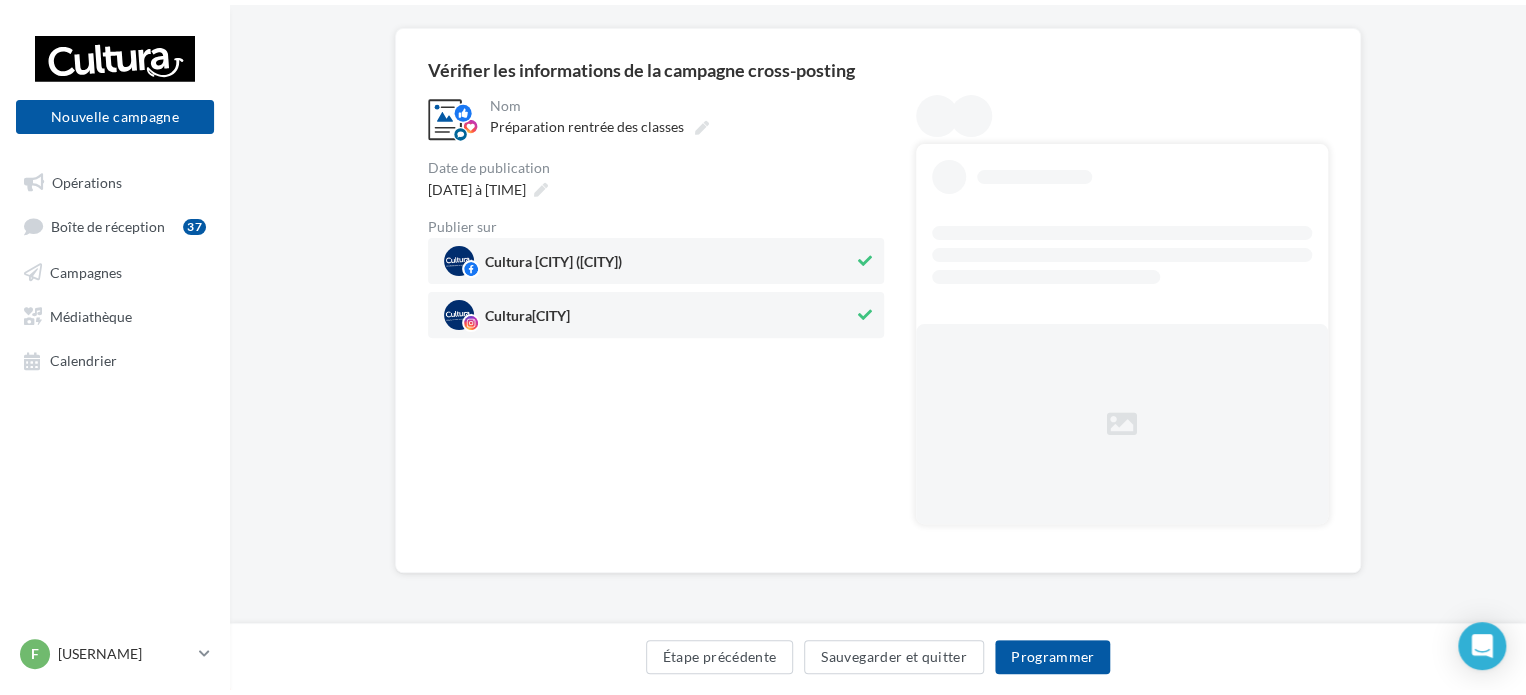 scroll, scrollTop: 0, scrollLeft: 0, axis: both 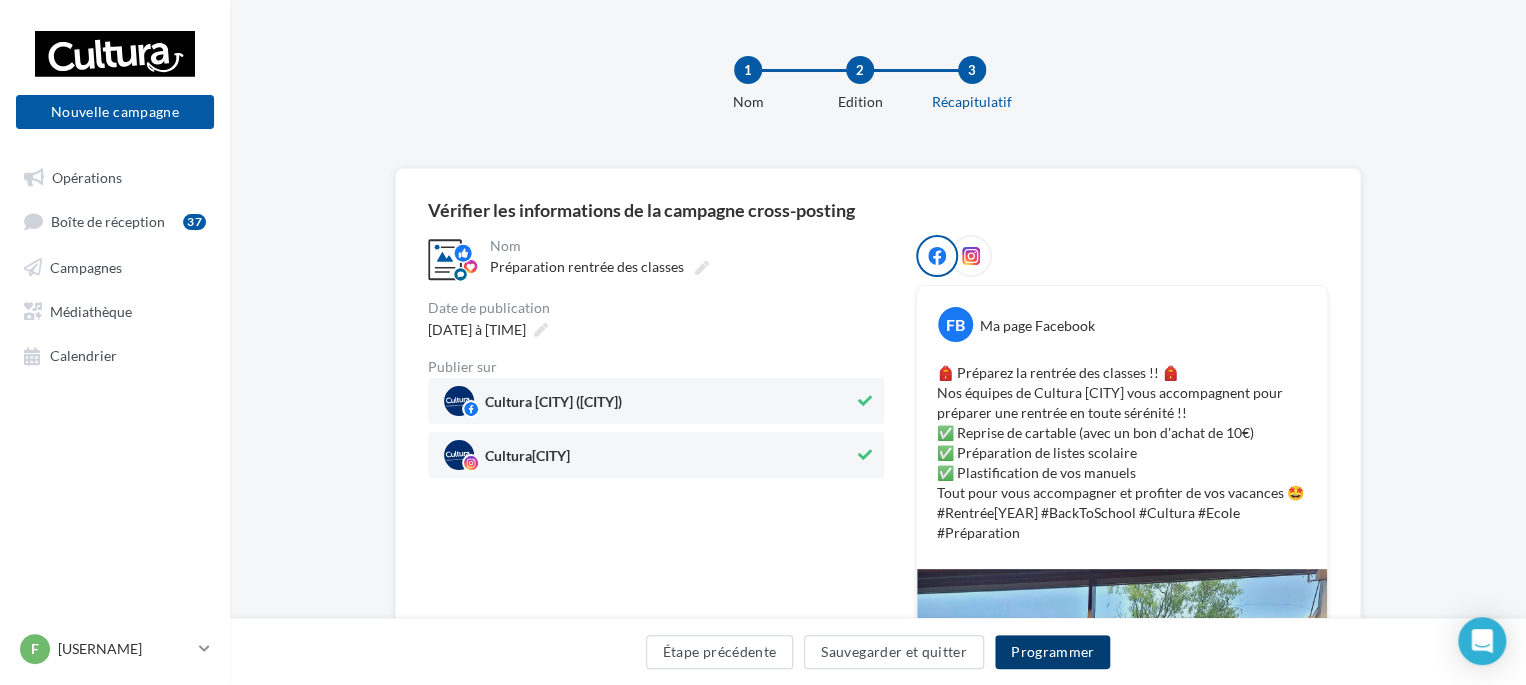click on "Programmer" at bounding box center [1053, 652] 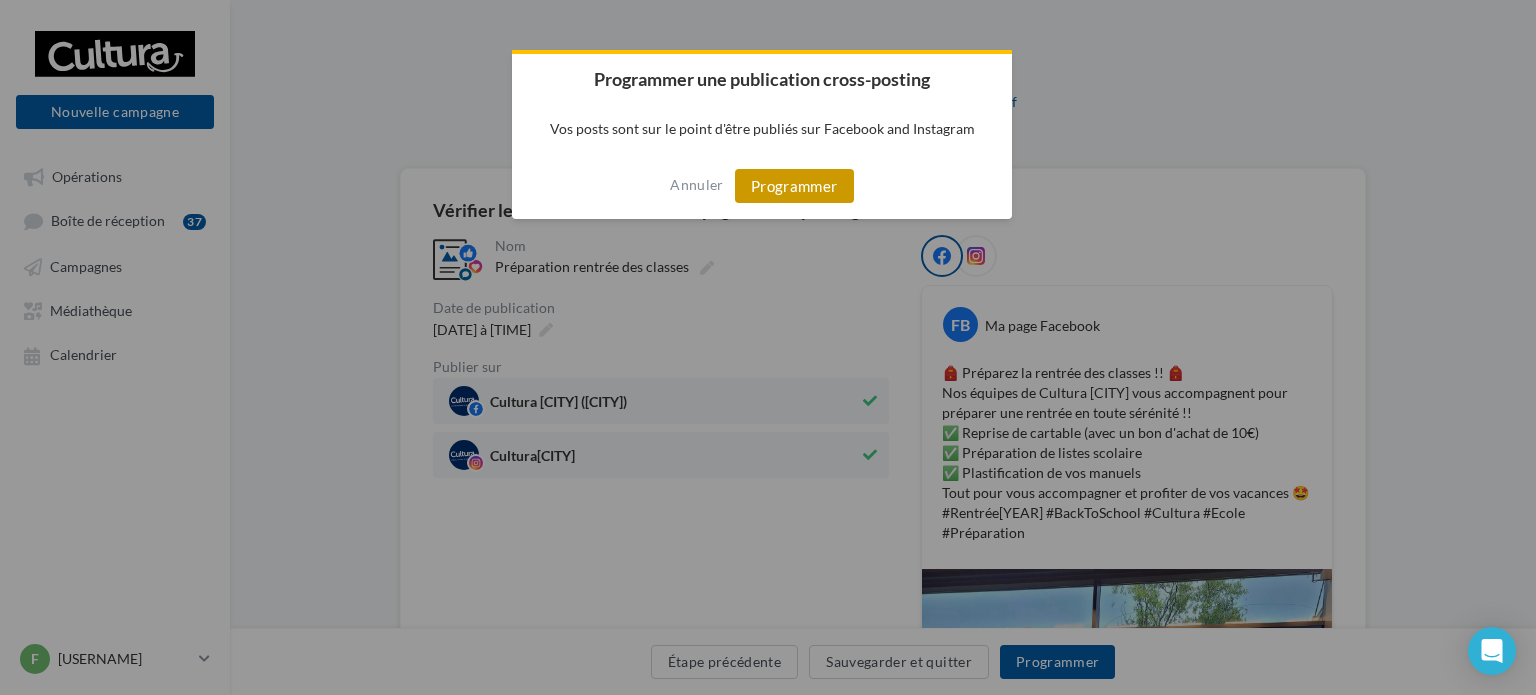 click on "Programmer" at bounding box center [794, 186] 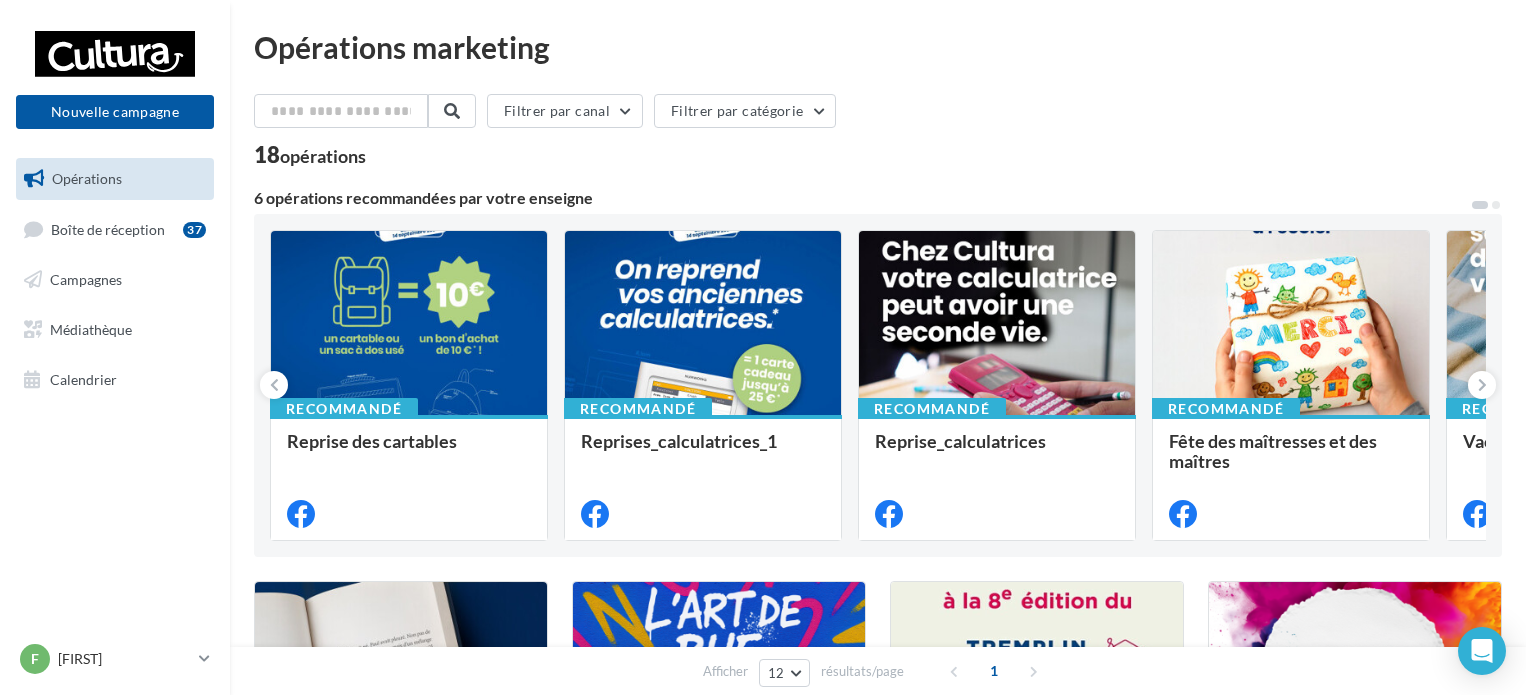 scroll, scrollTop: 0, scrollLeft: 0, axis: both 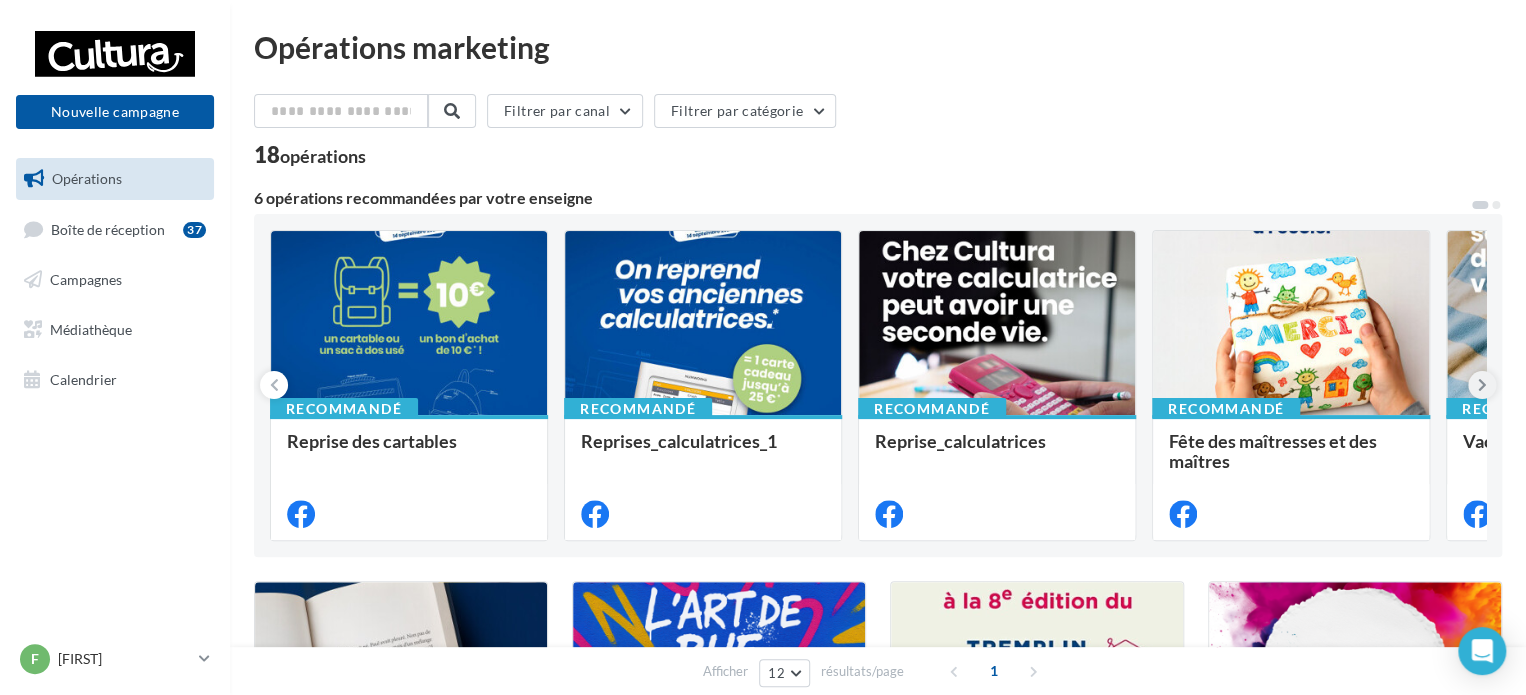 click at bounding box center (1482, 385) 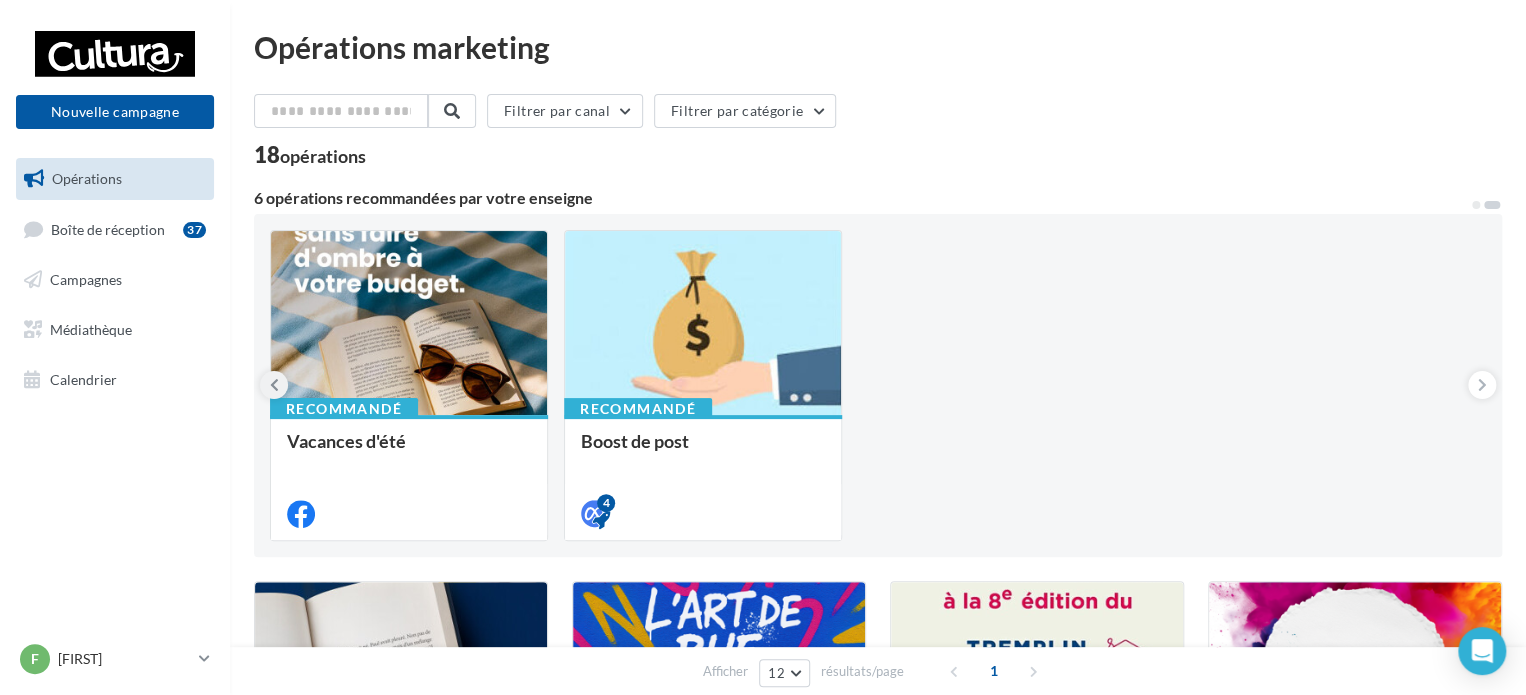 click at bounding box center [274, 385] 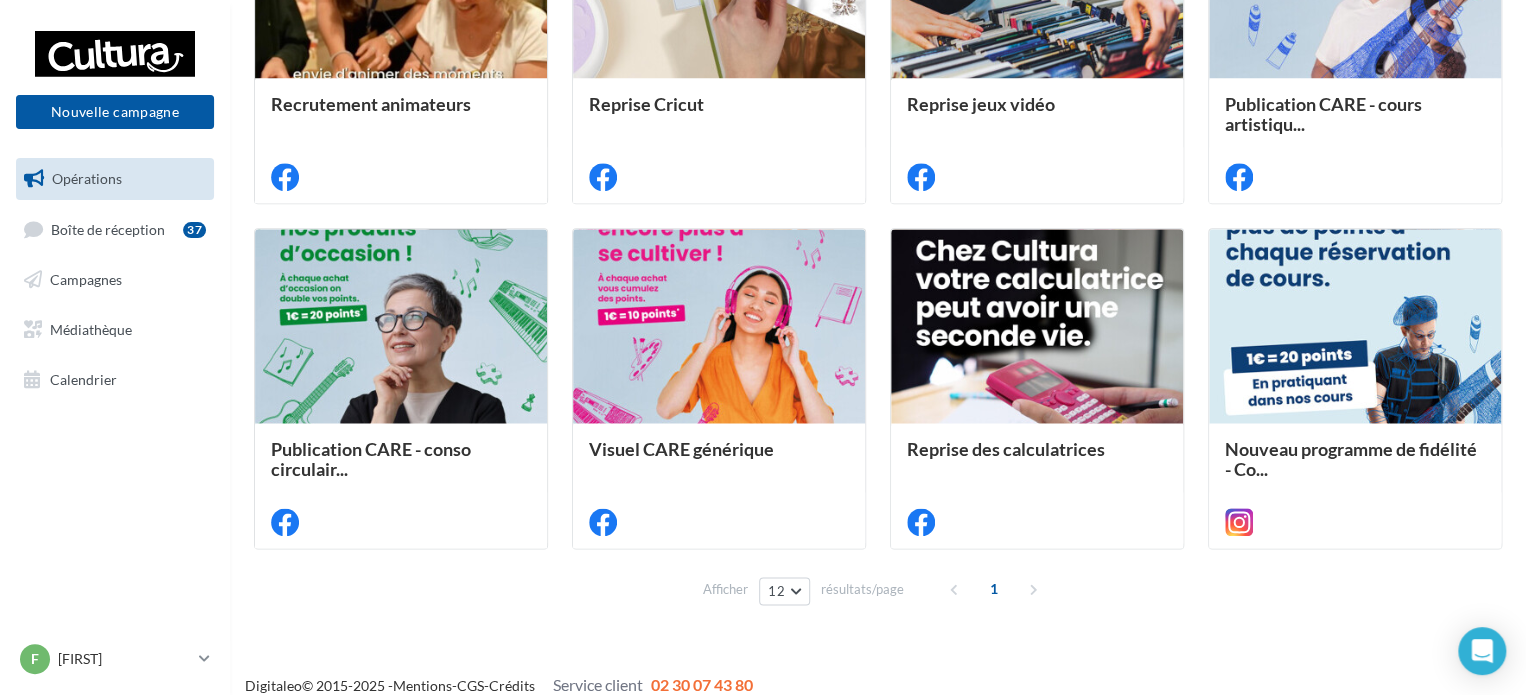 scroll, scrollTop: 1063, scrollLeft: 0, axis: vertical 